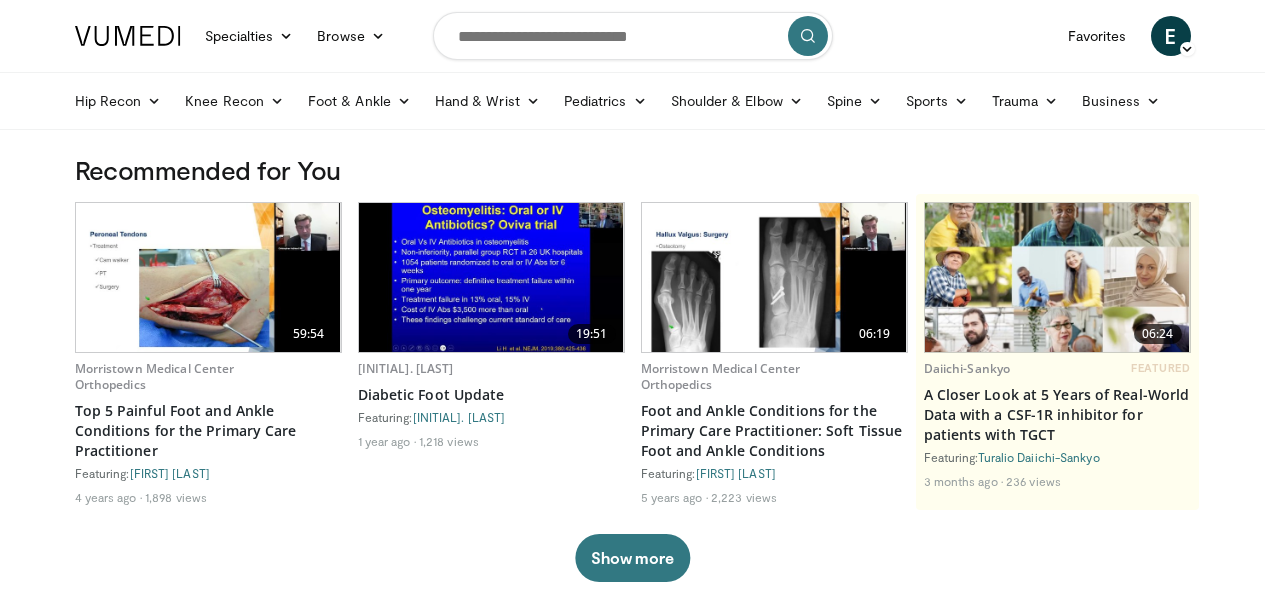 scroll, scrollTop: 0, scrollLeft: 0, axis: both 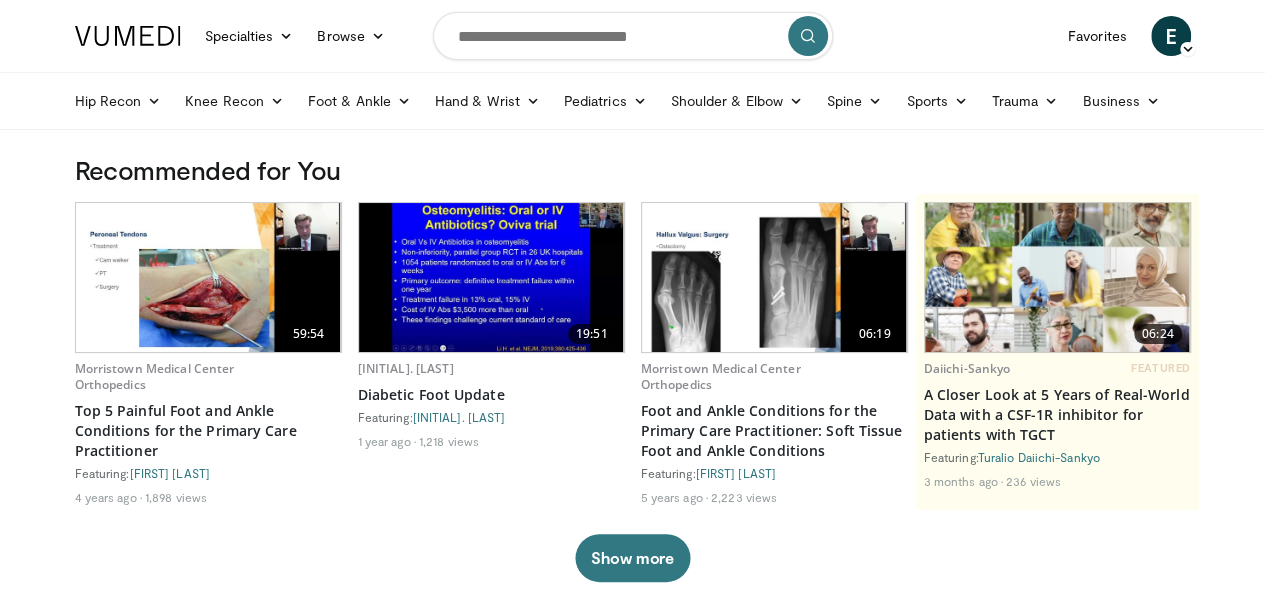 drag, startPoint x: 0, startPoint y: 0, endPoint x: 186, endPoint y: 37, distance: 189.64441 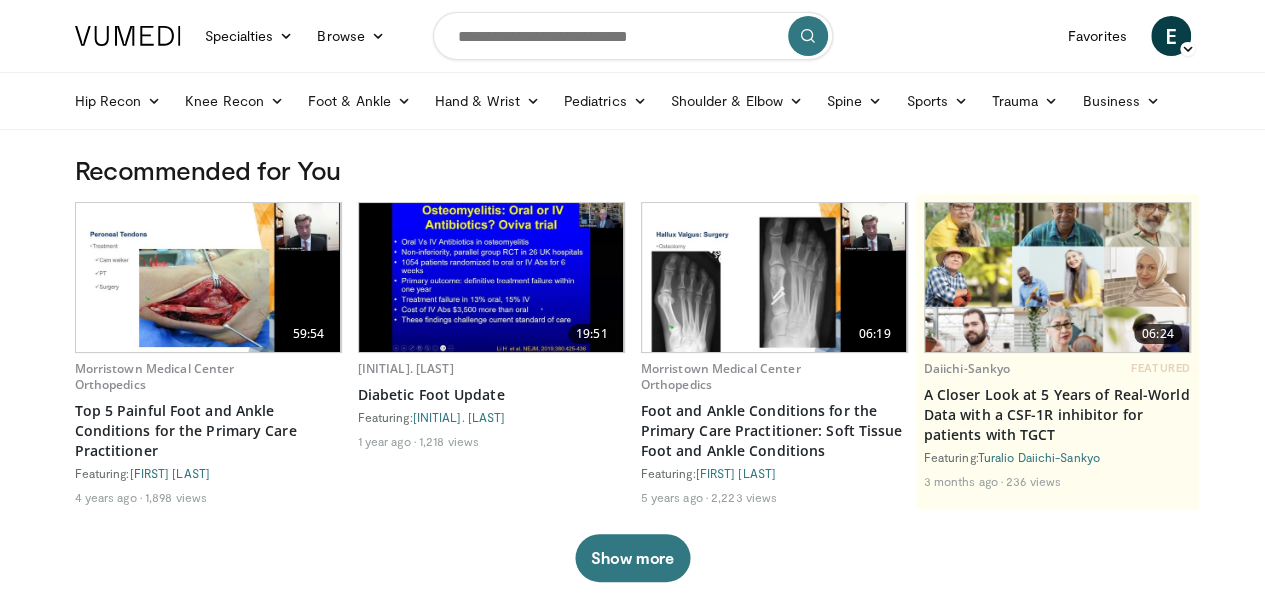 click on "Specialties" at bounding box center [249, 36] 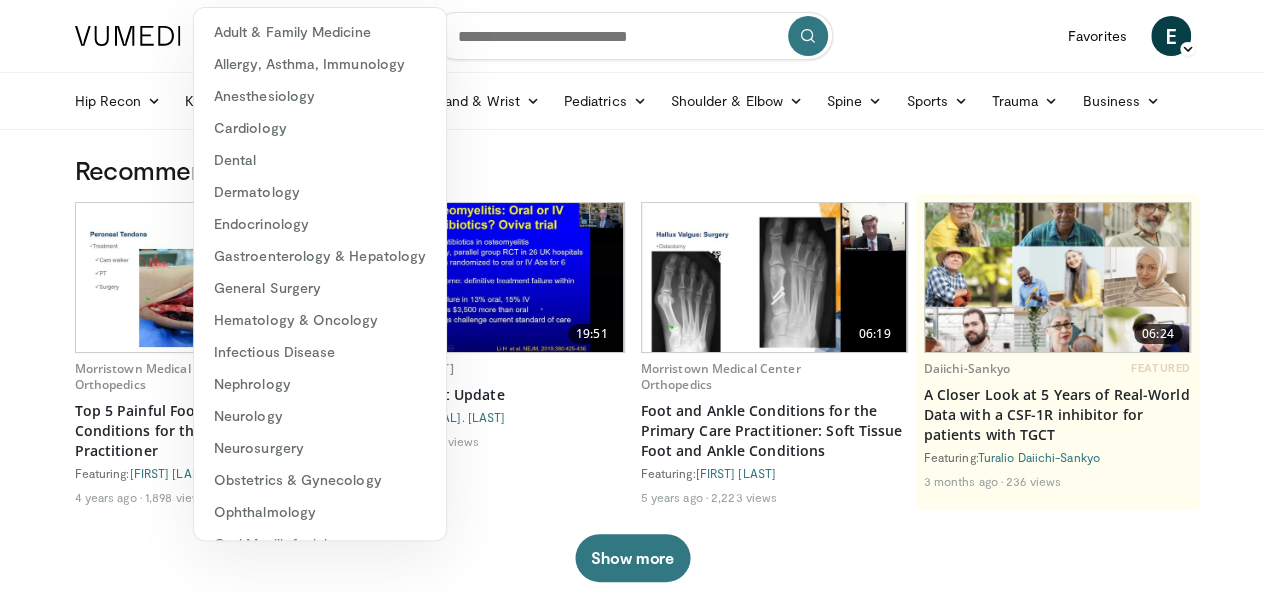 drag, startPoint x: 433, startPoint y: 51, endPoint x: 261, endPoint y: 51, distance: 172 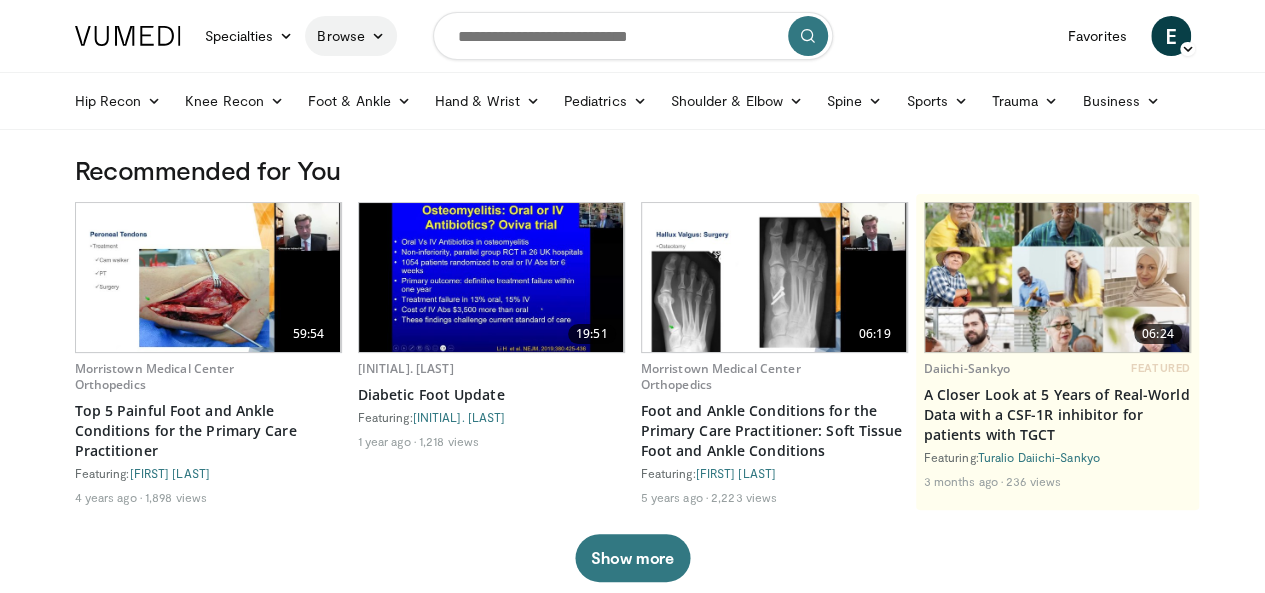click on "Browse" at bounding box center (351, 36) 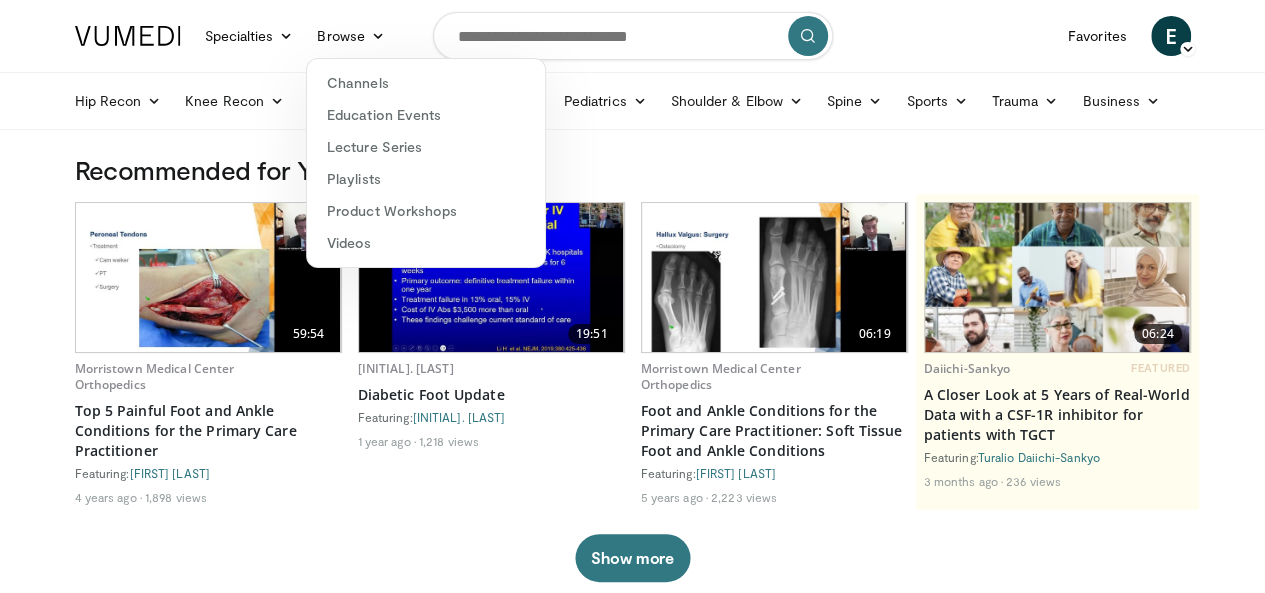 click at bounding box center [128, 36] 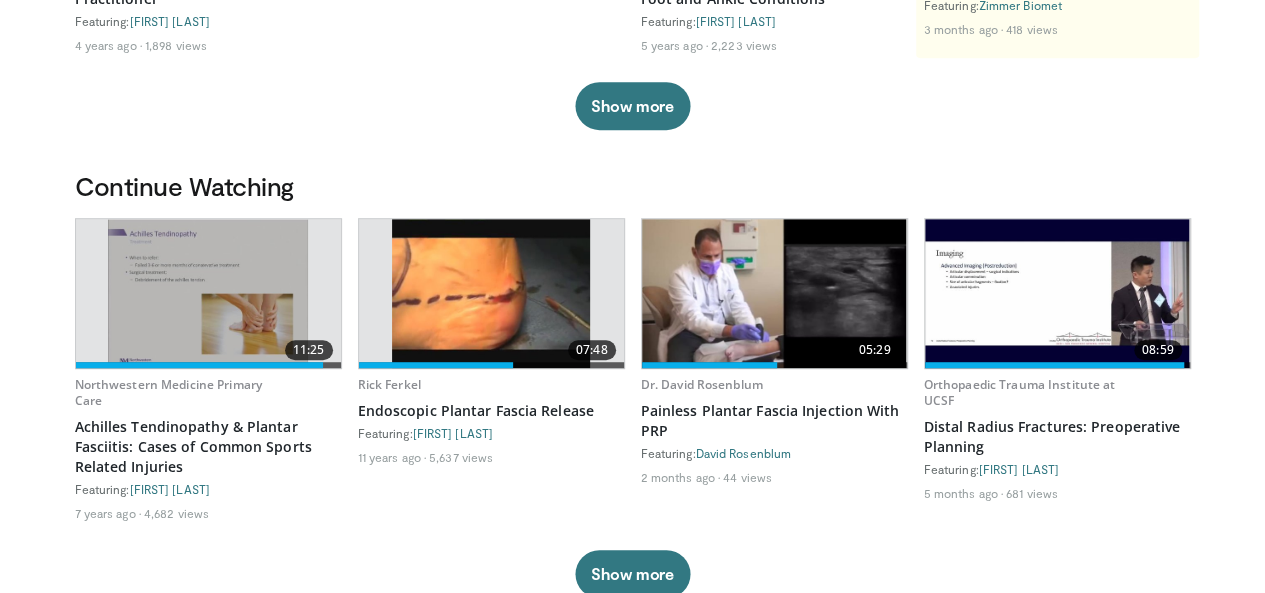 scroll, scrollTop: 500, scrollLeft: 0, axis: vertical 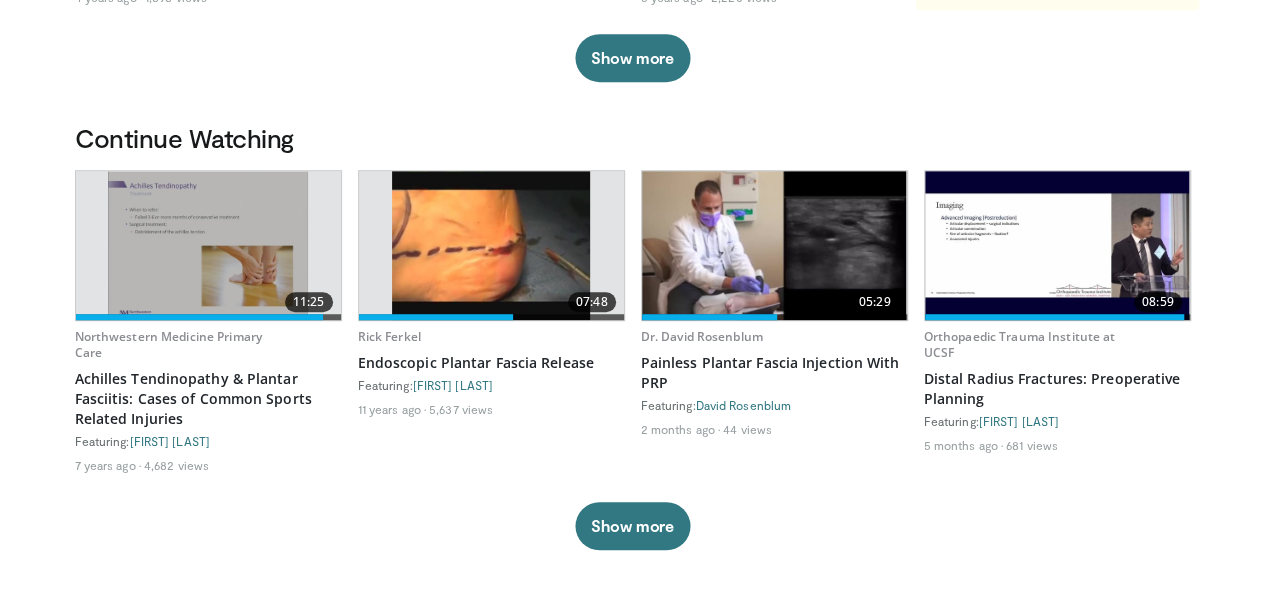 click on "Show more" at bounding box center (632, 526) 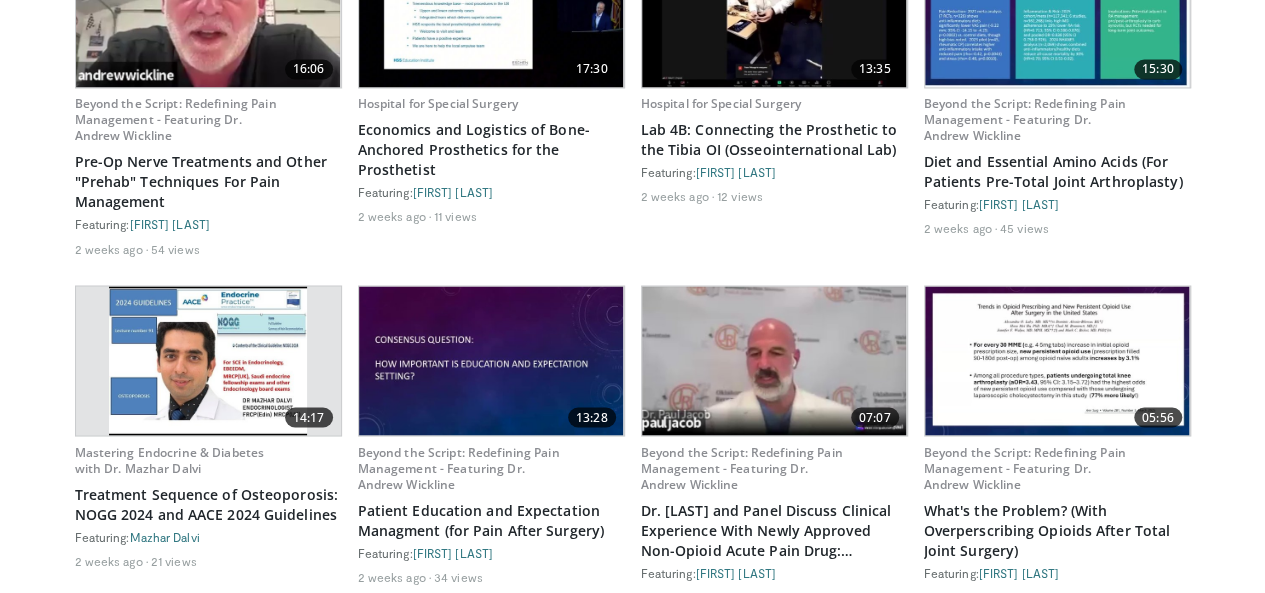 scroll, scrollTop: 5702, scrollLeft: 0, axis: vertical 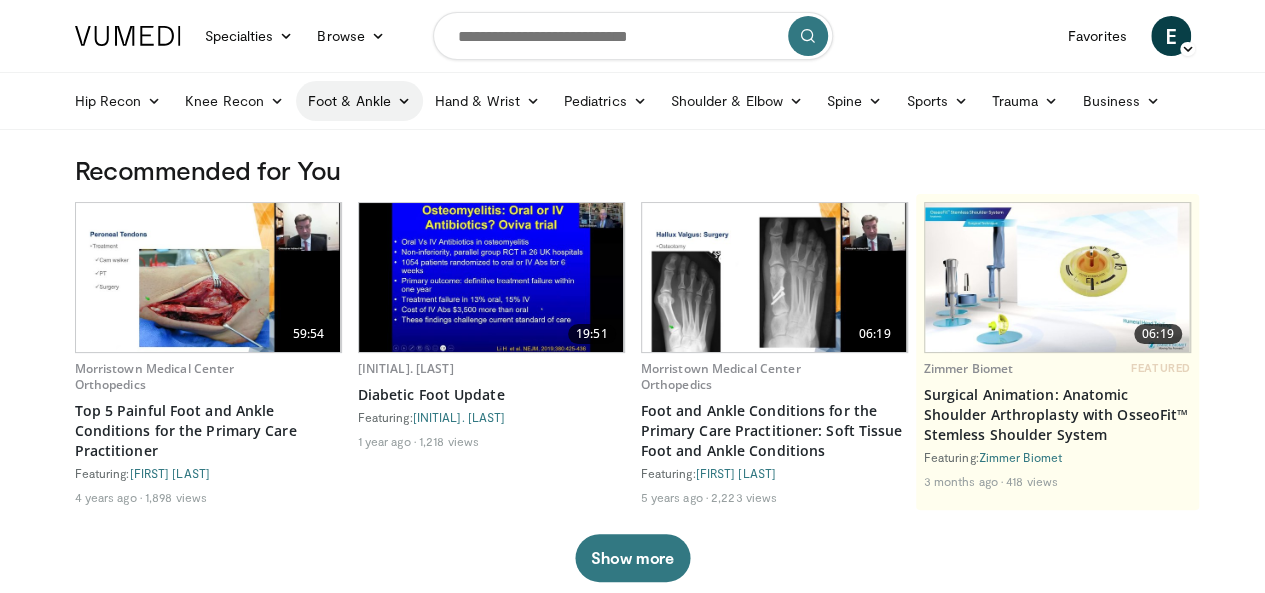 click on "Foot & Ankle" at bounding box center [359, 101] 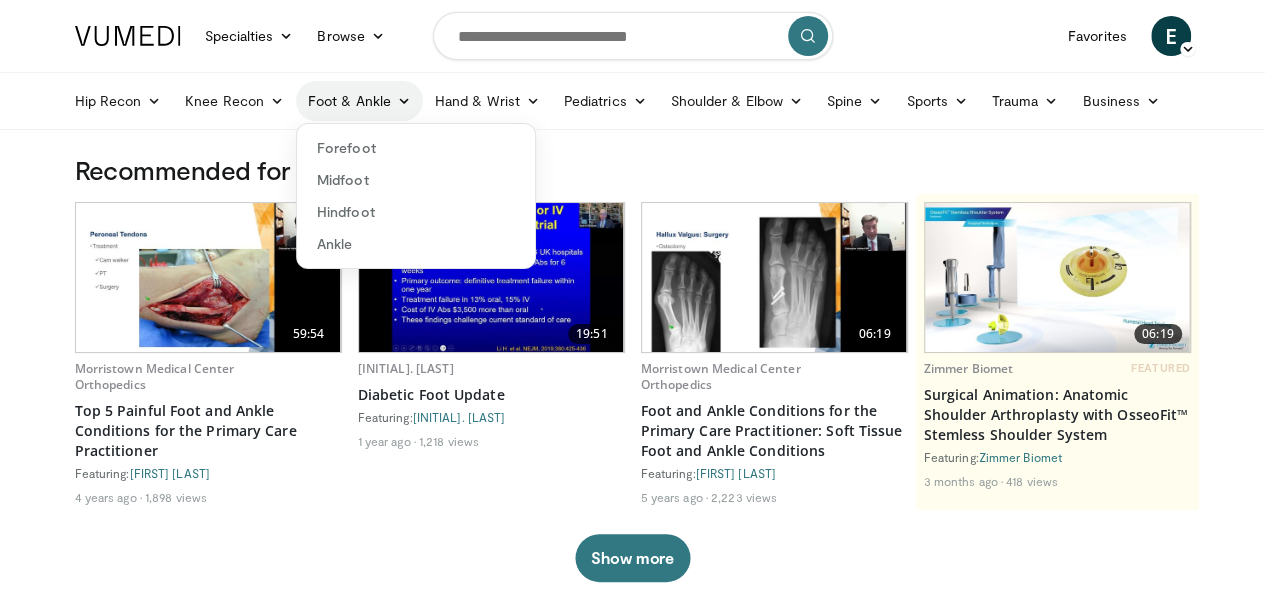 click on "Foot & Ankle" at bounding box center [359, 101] 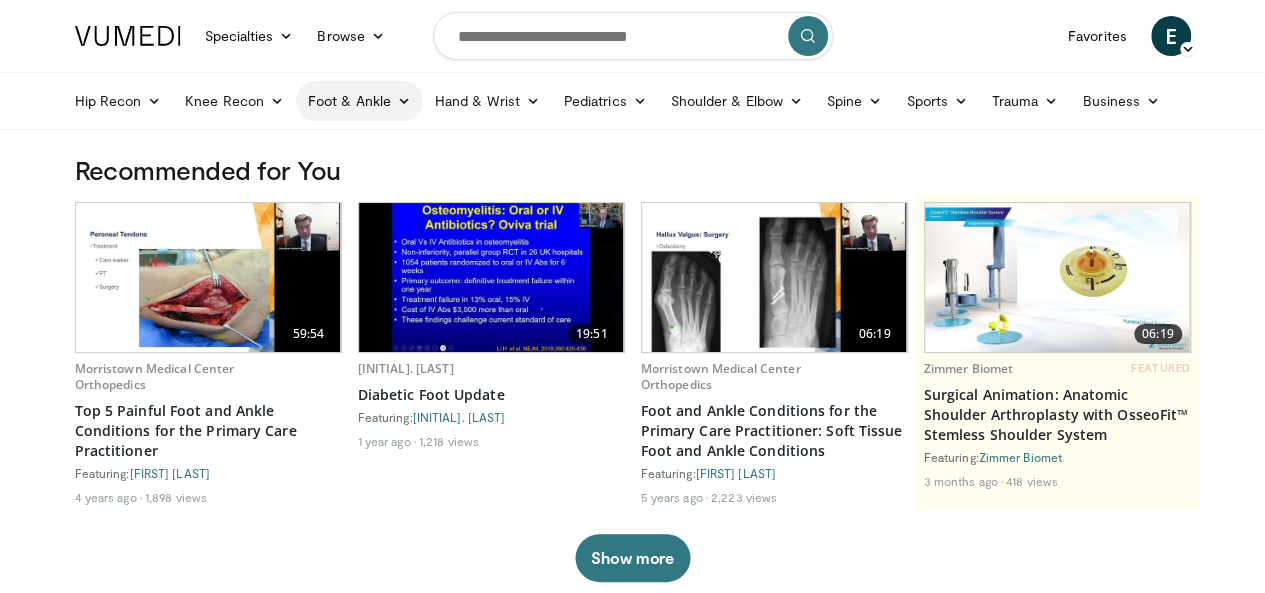 click on "Foot & Ankle" at bounding box center [359, 101] 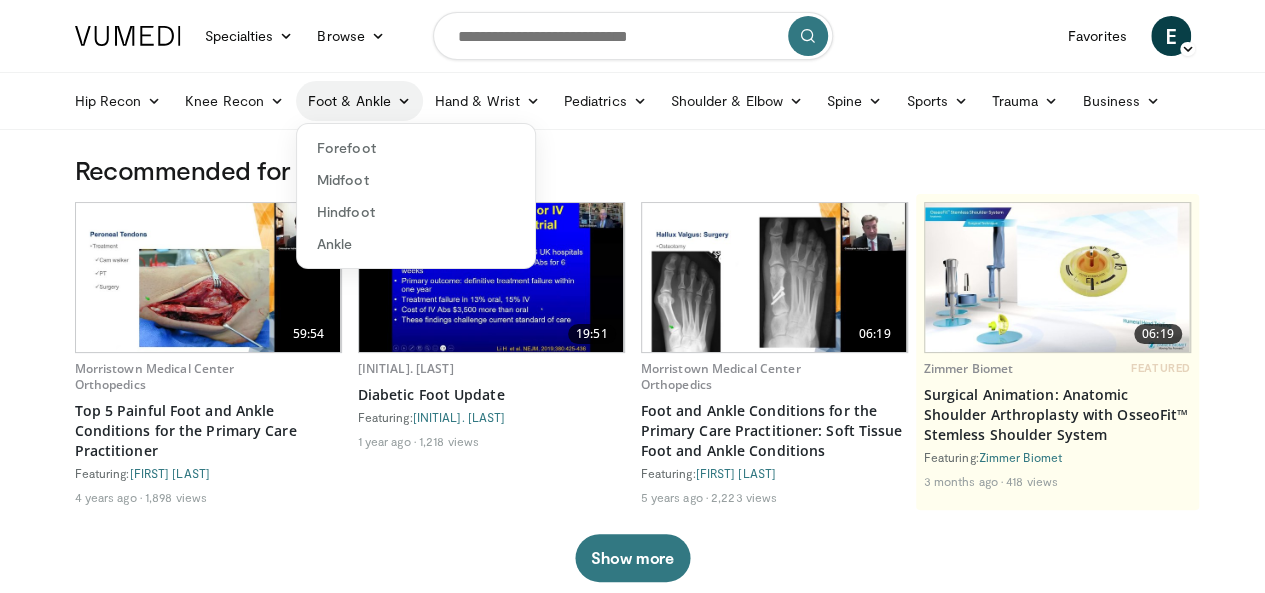 click on "Foot & Ankle" at bounding box center (359, 101) 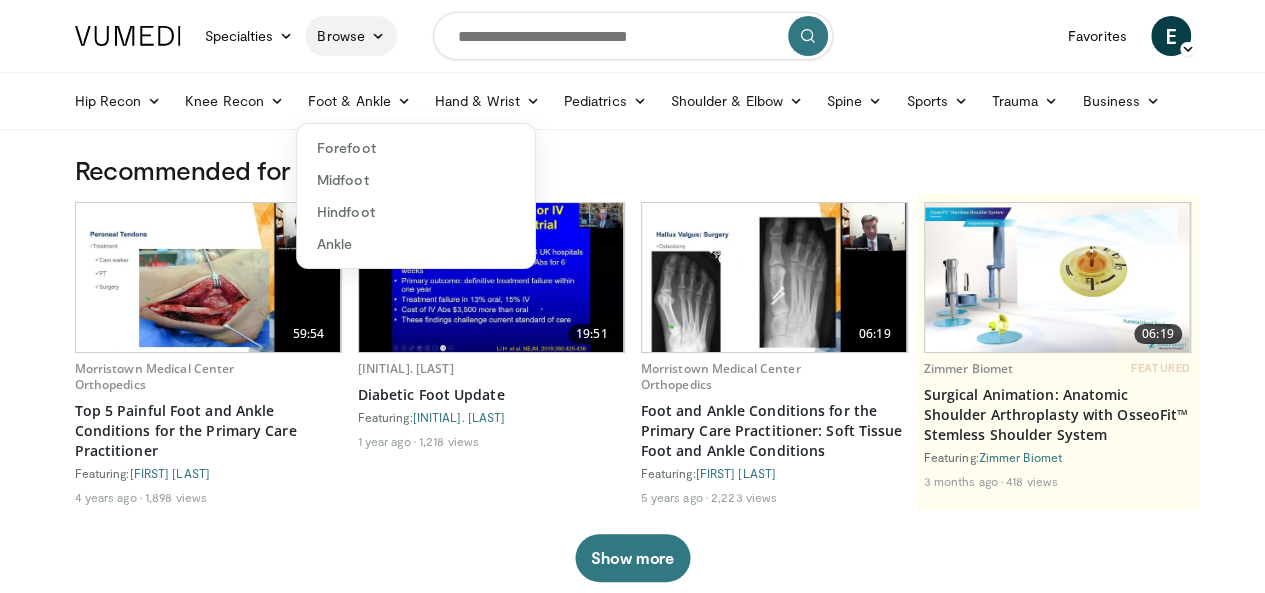 click on "Browse" at bounding box center [351, 36] 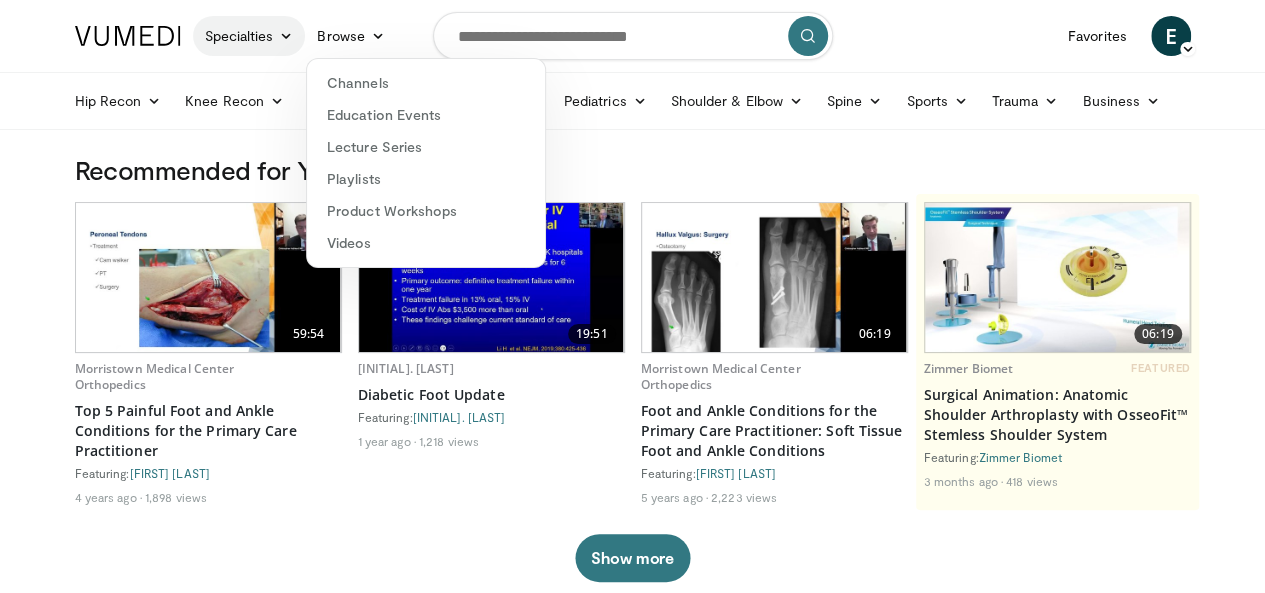 click on "Specialties" at bounding box center (249, 36) 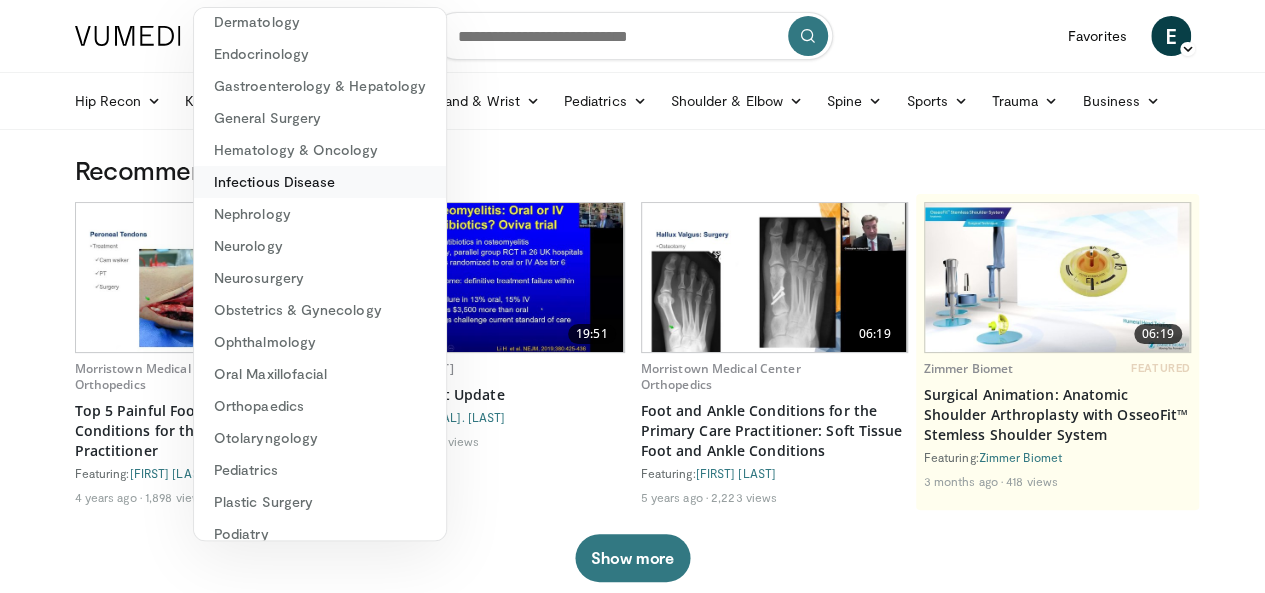 scroll, scrollTop: 200, scrollLeft: 0, axis: vertical 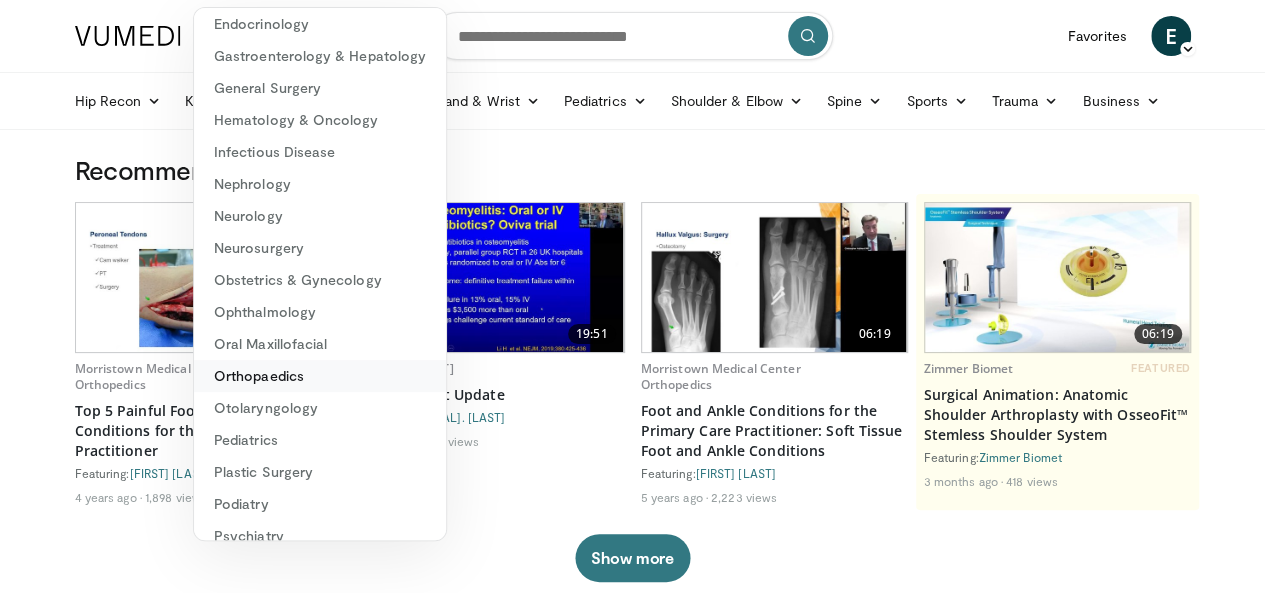 click on "Orthopaedics" at bounding box center [320, 376] 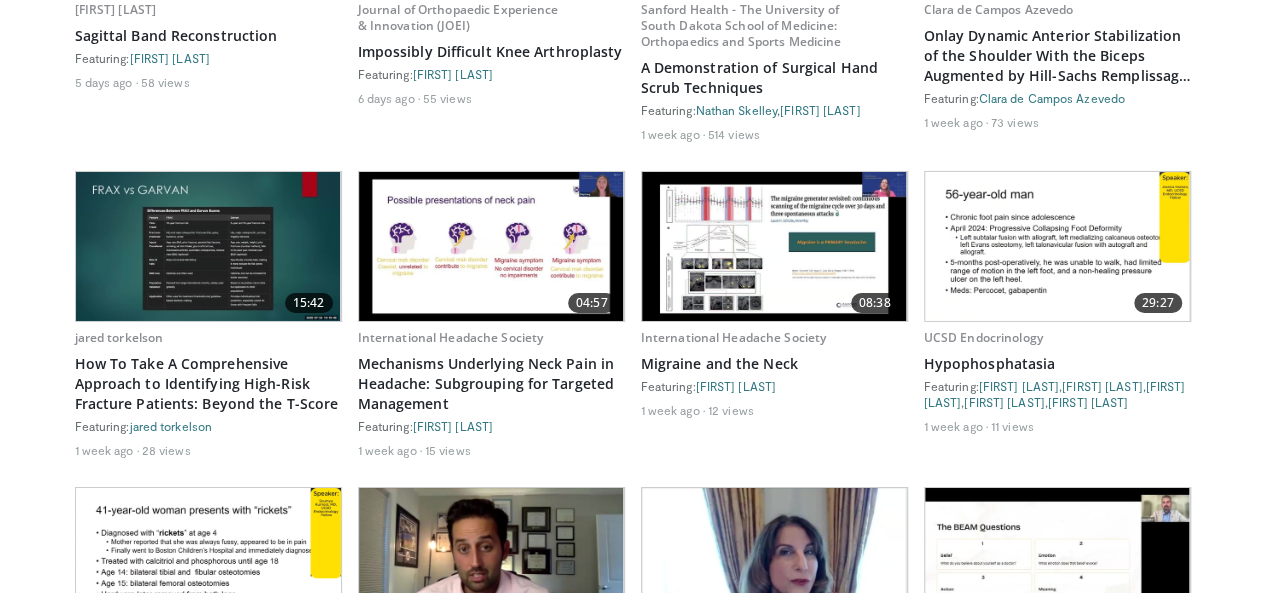 scroll, scrollTop: 3400, scrollLeft: 0, axis: vertical 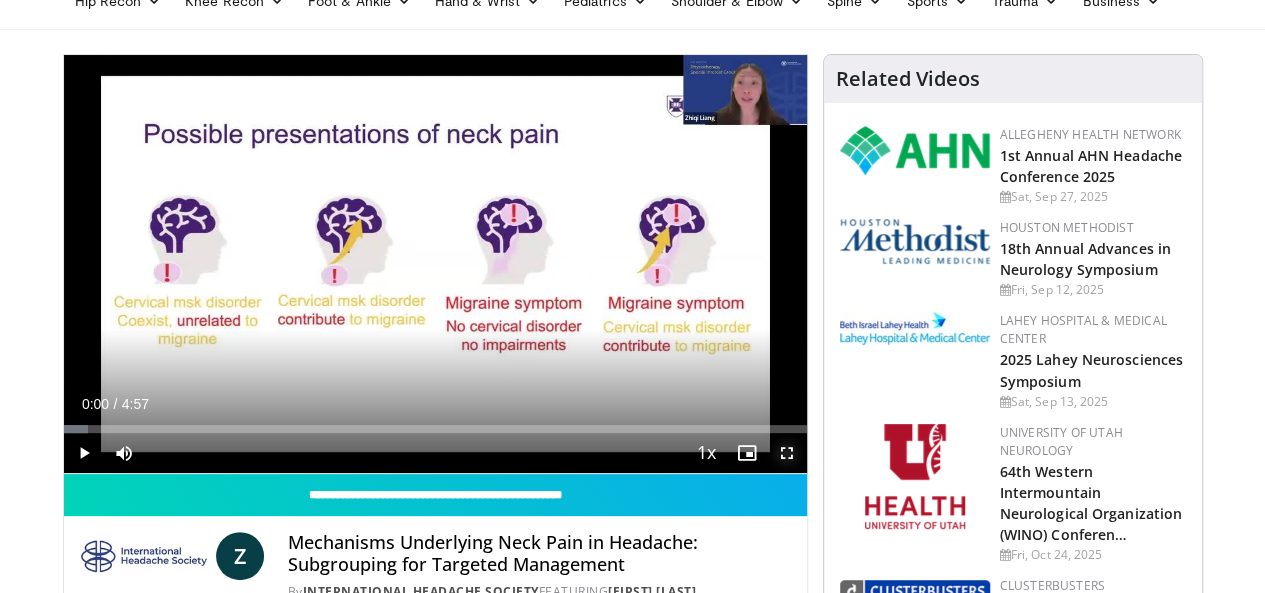 click at bounding box center [787, 453] 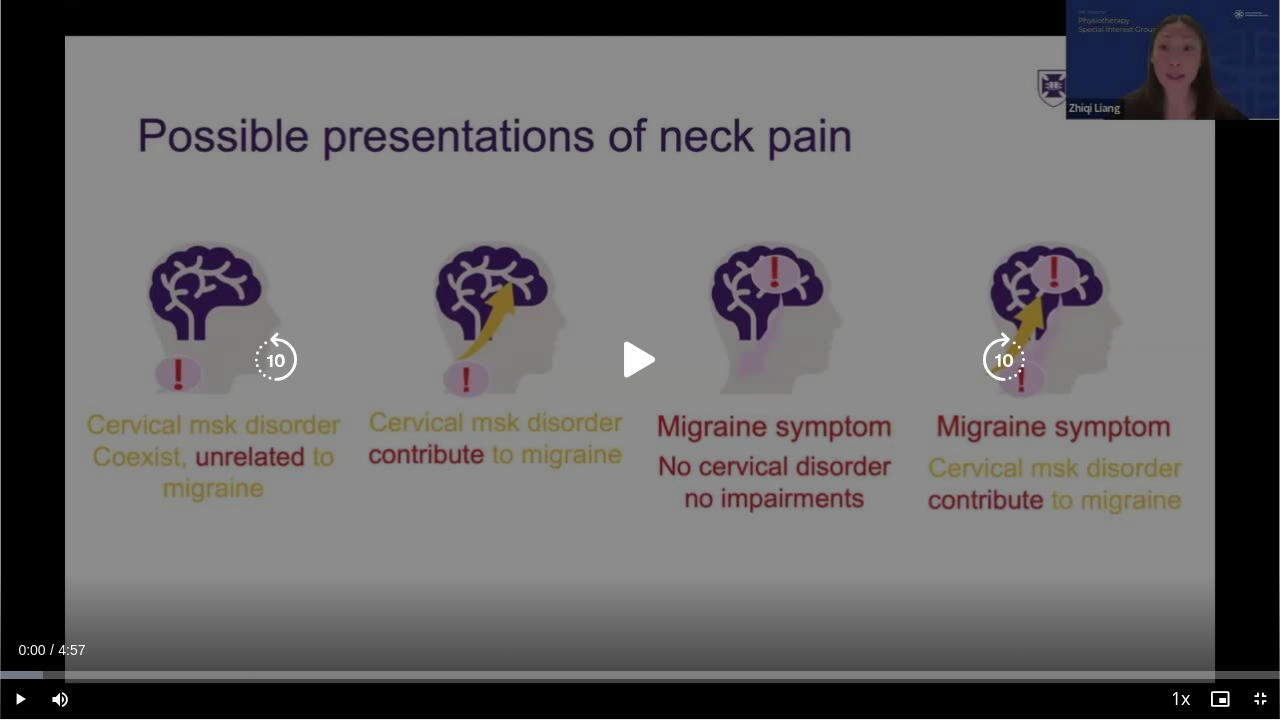 click at bounding box center (640, 360) 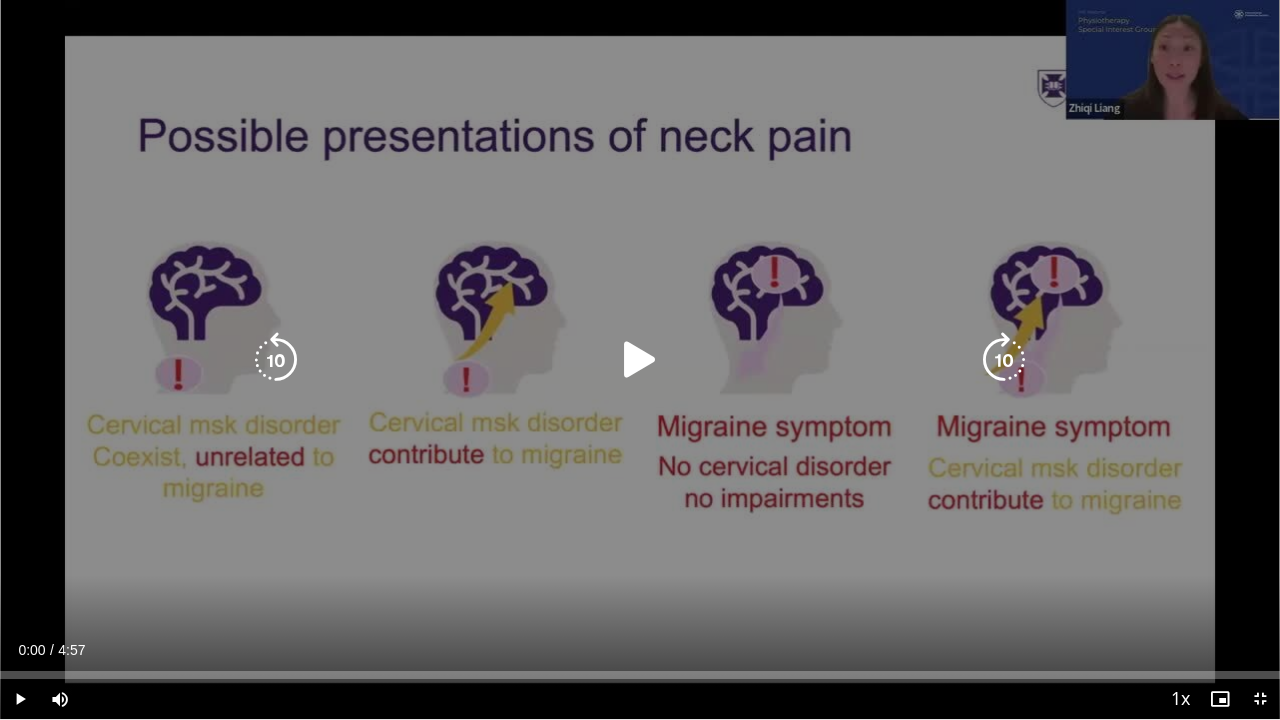 click at bounding box center (640, 360) 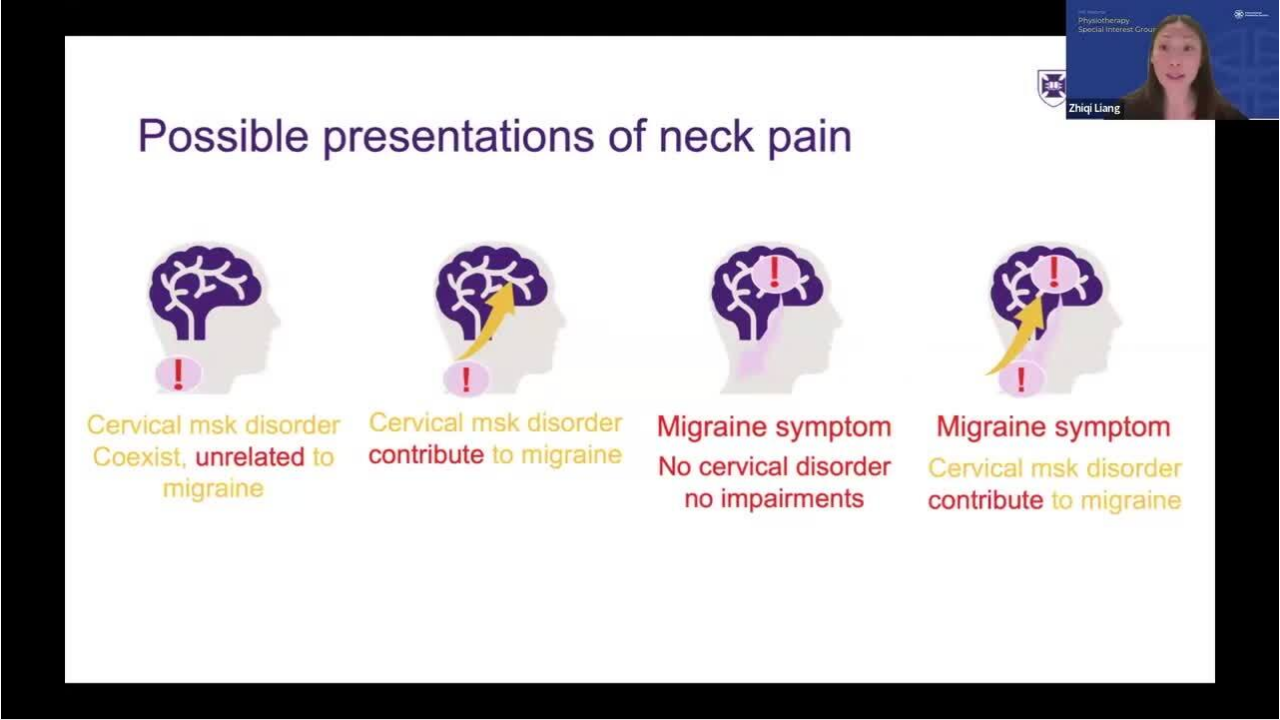 type 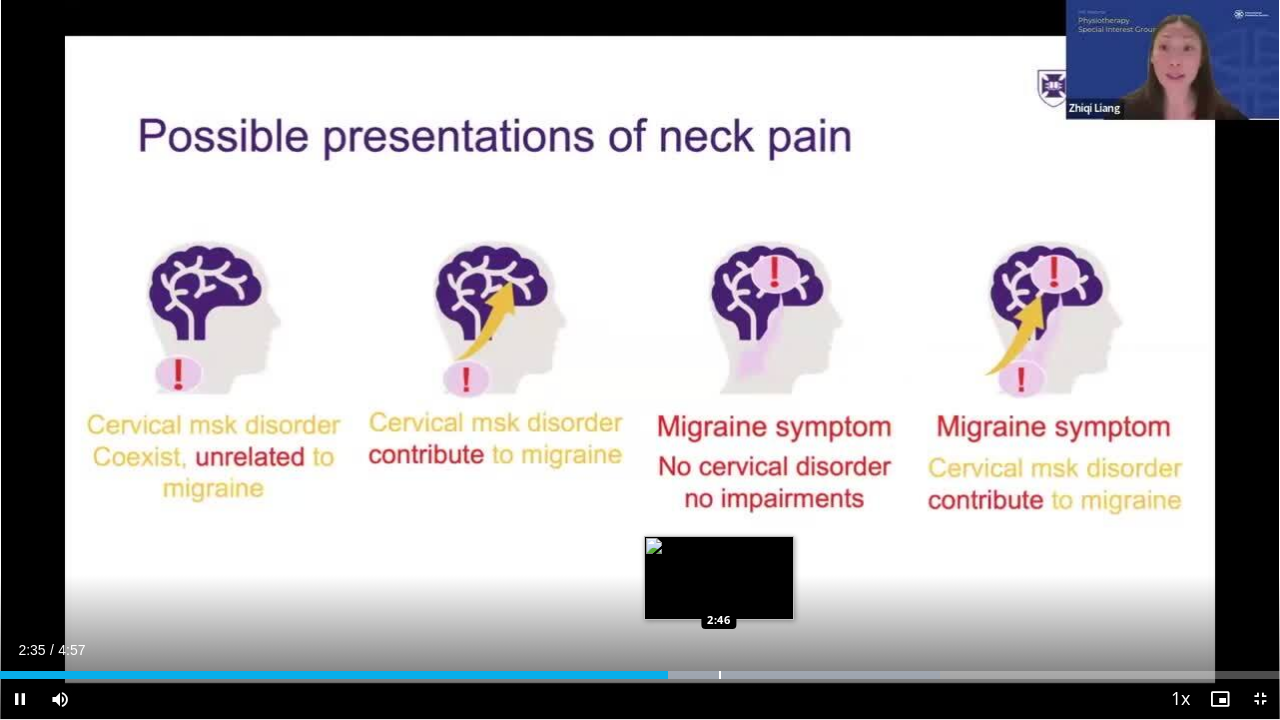 click at bounding box center [720, 675] 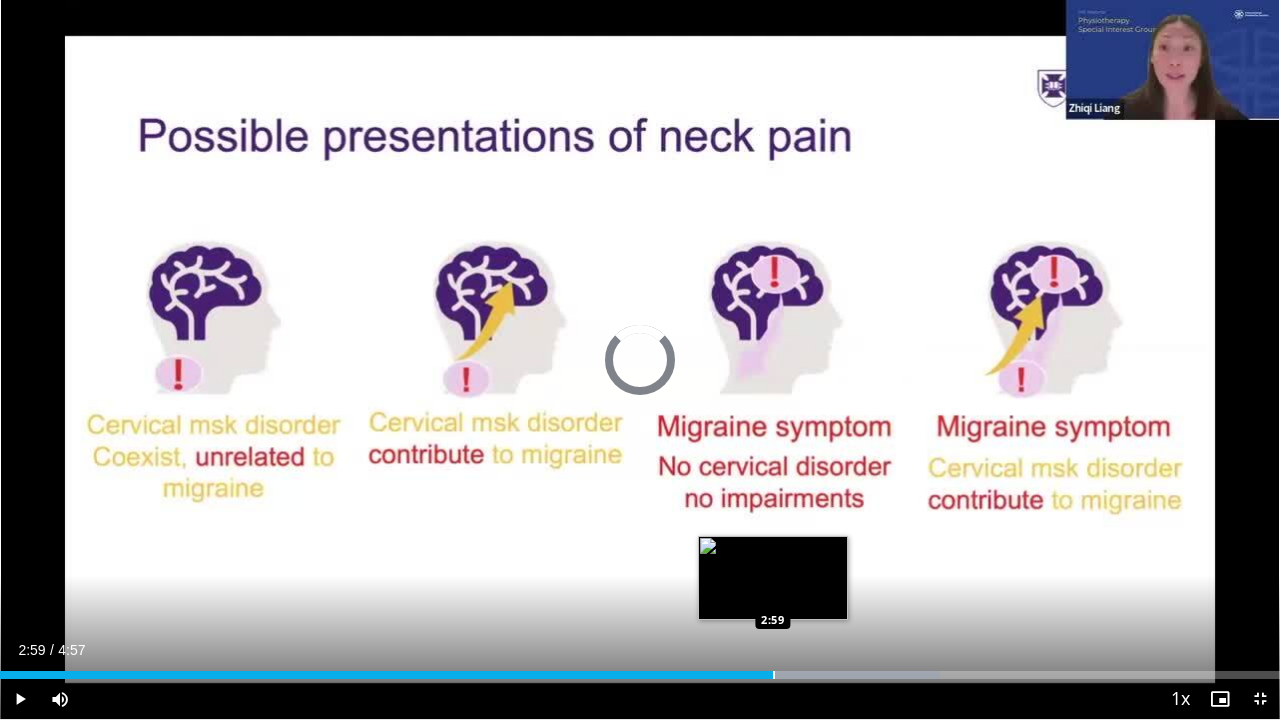 click at bounding box center (774, 675) 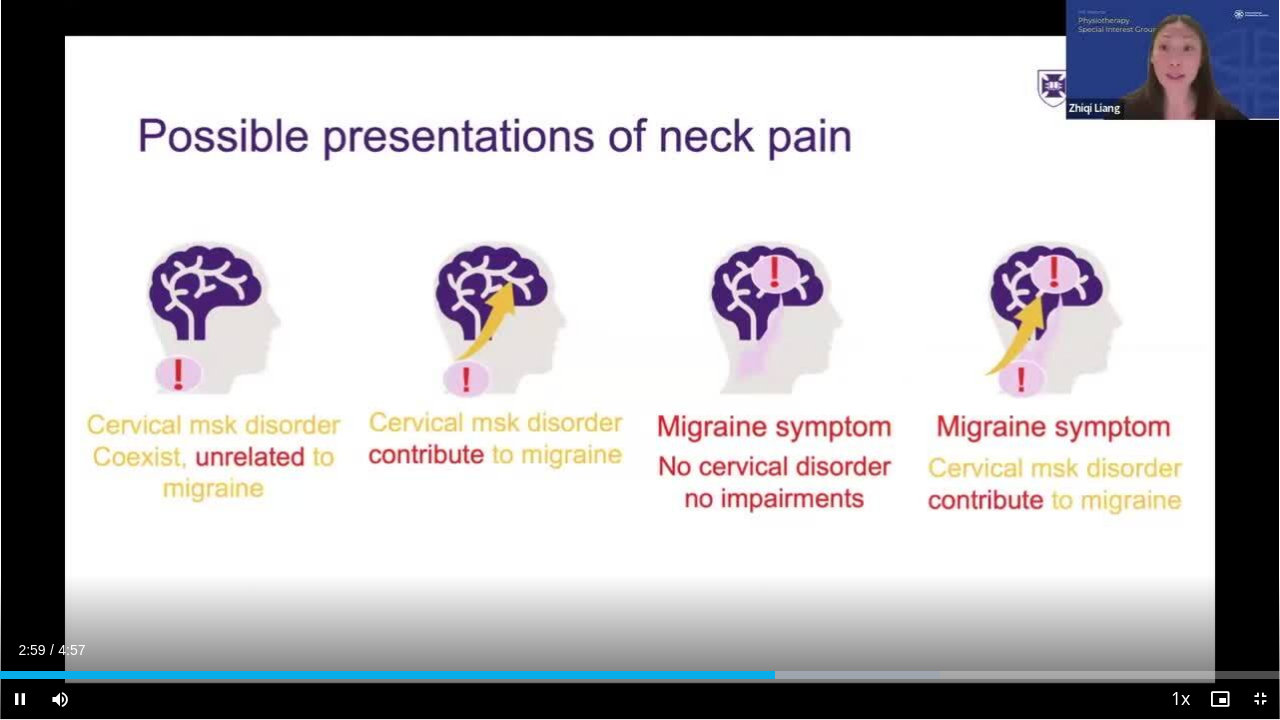 click on "Current Time  2:59 / Duration  4:57" at bounding box center [640, 650] 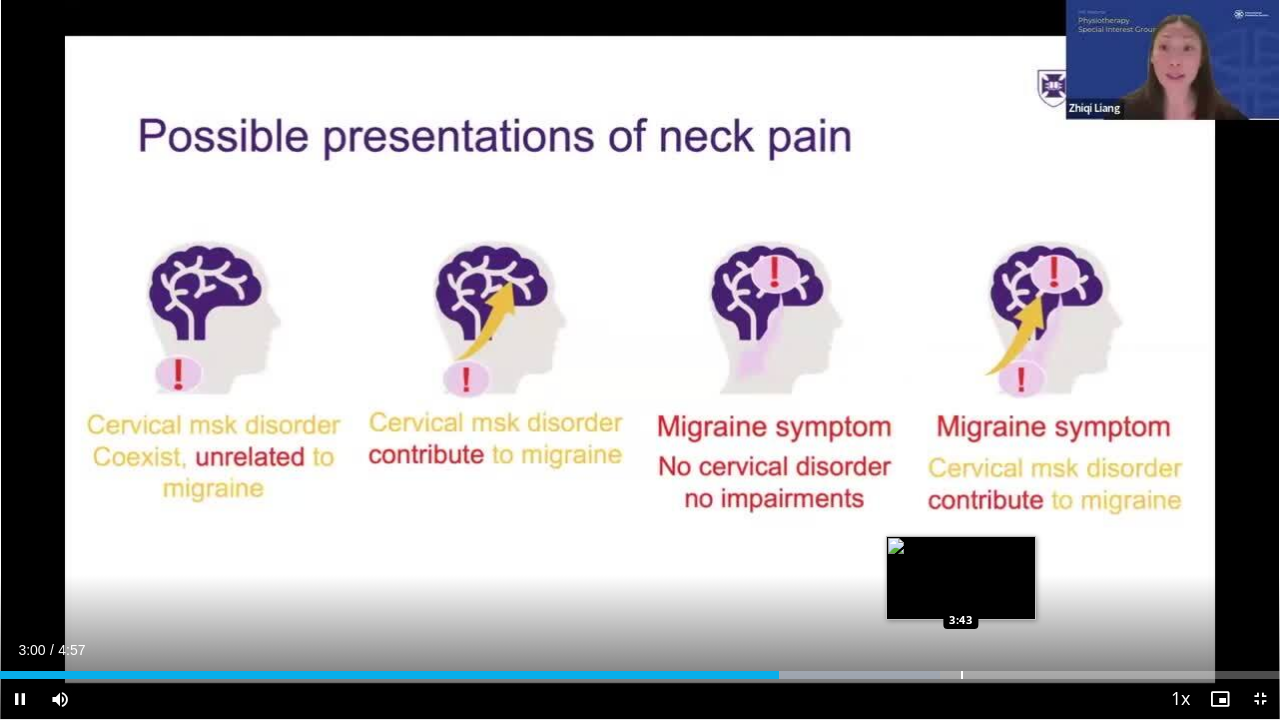 click at bounding box center [962, 675] 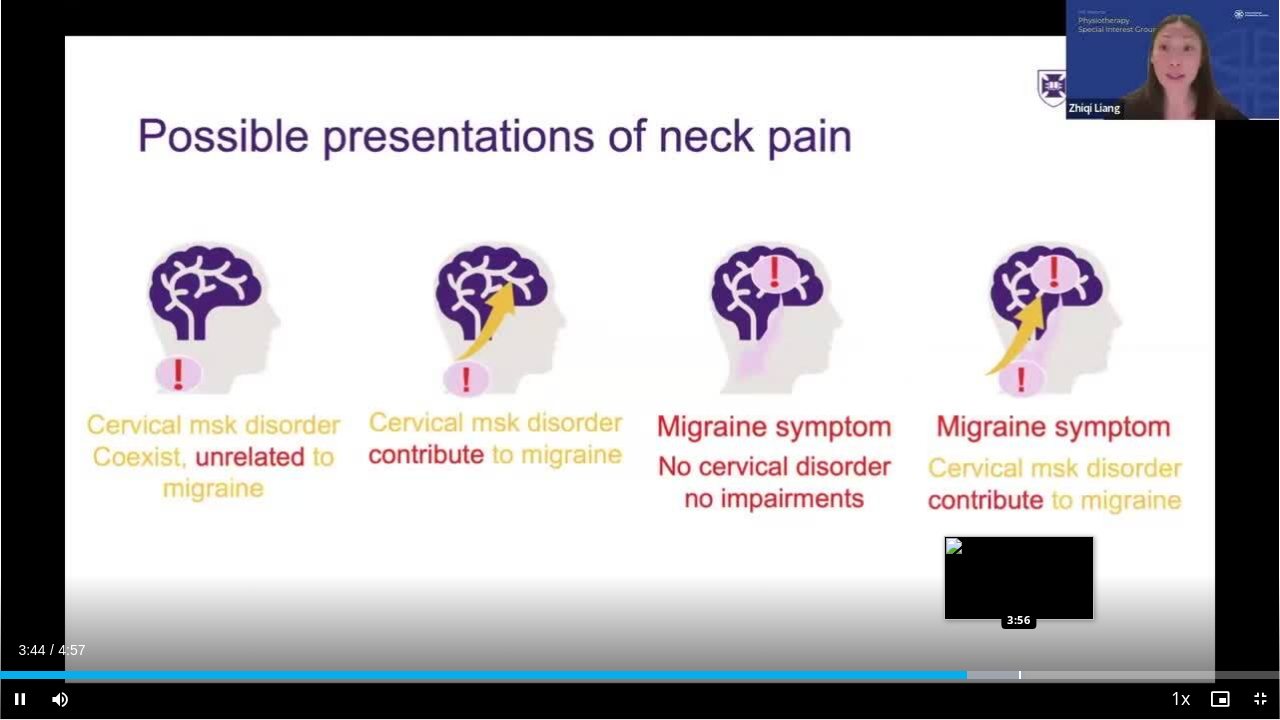 click at bounding box center [1020, 675] 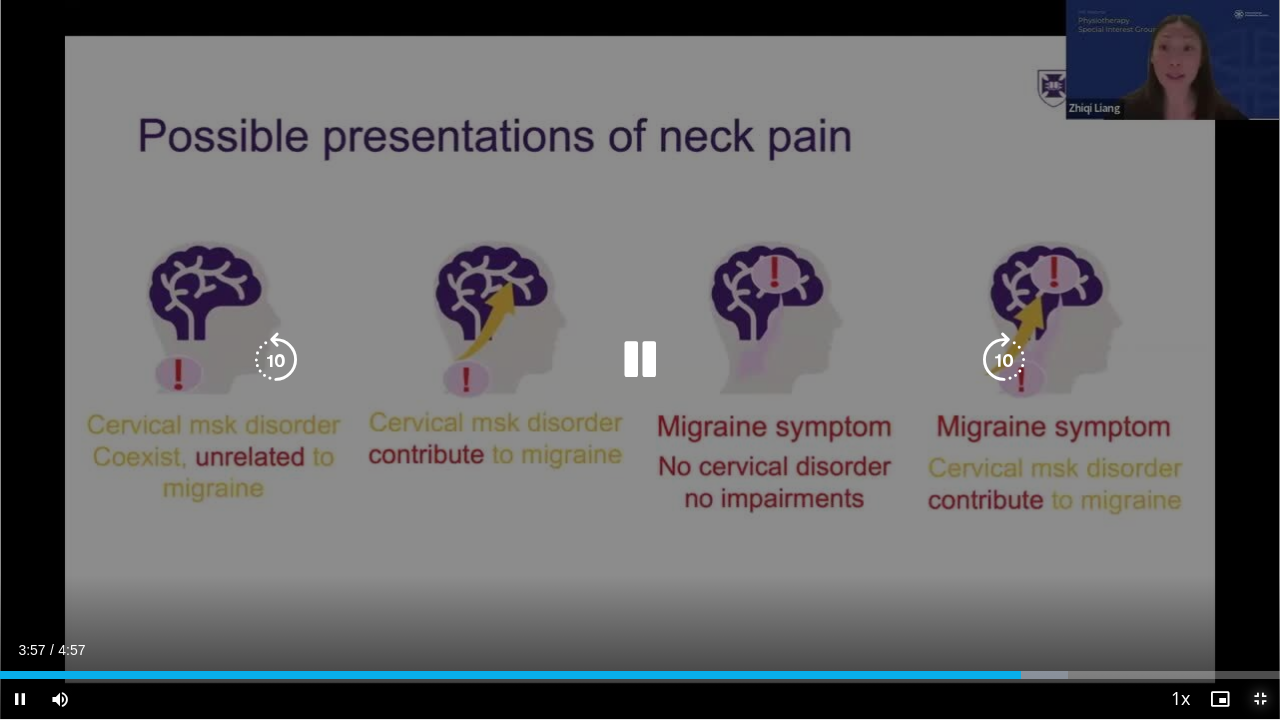 click at bounding box center [1260, 699] 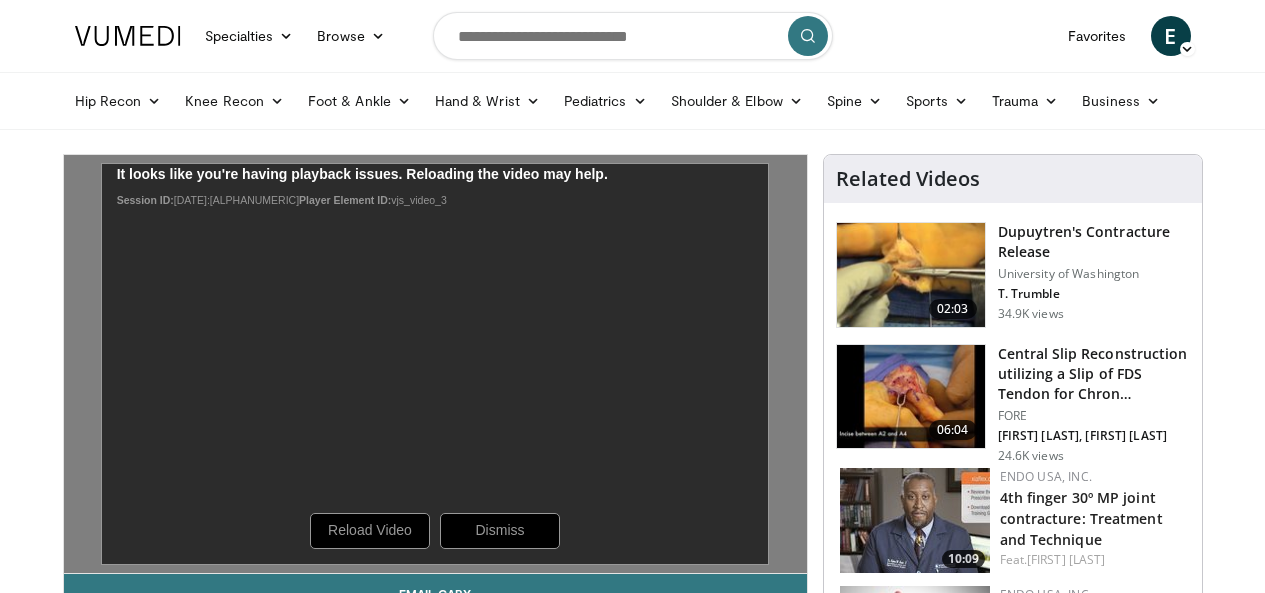 scroll, scrollTop: 0, scrollLeft: 0, axis: both 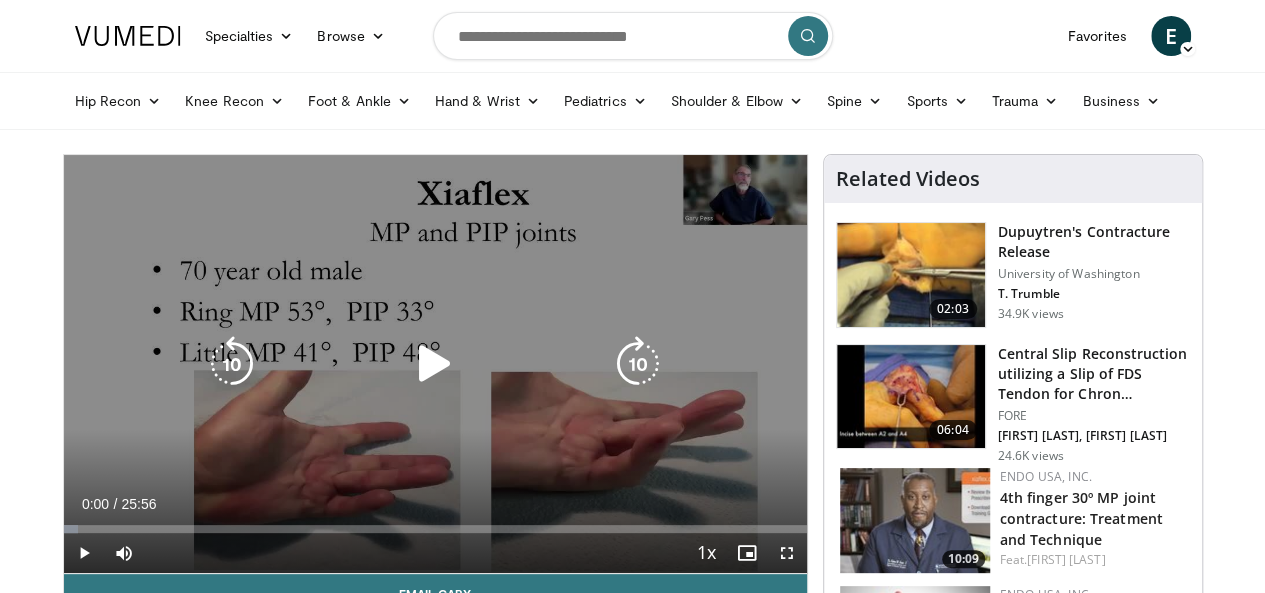 click at bounding box center (435, 364) 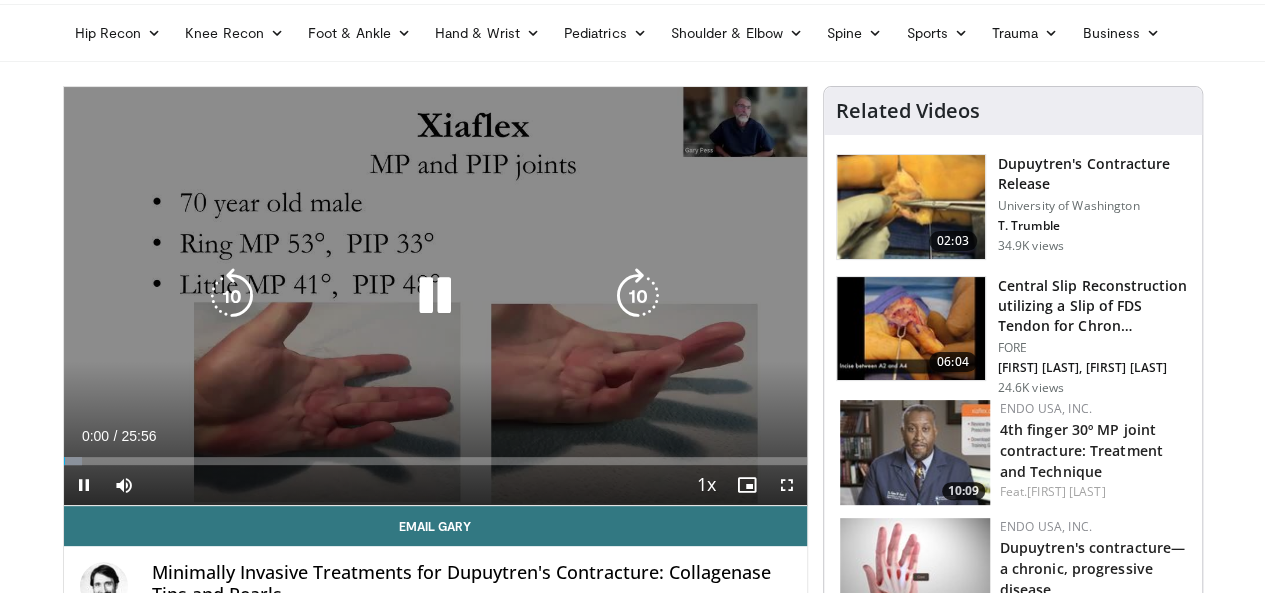 scroll, scrollTop: 100, scrollLeft: 0, axis: vertical 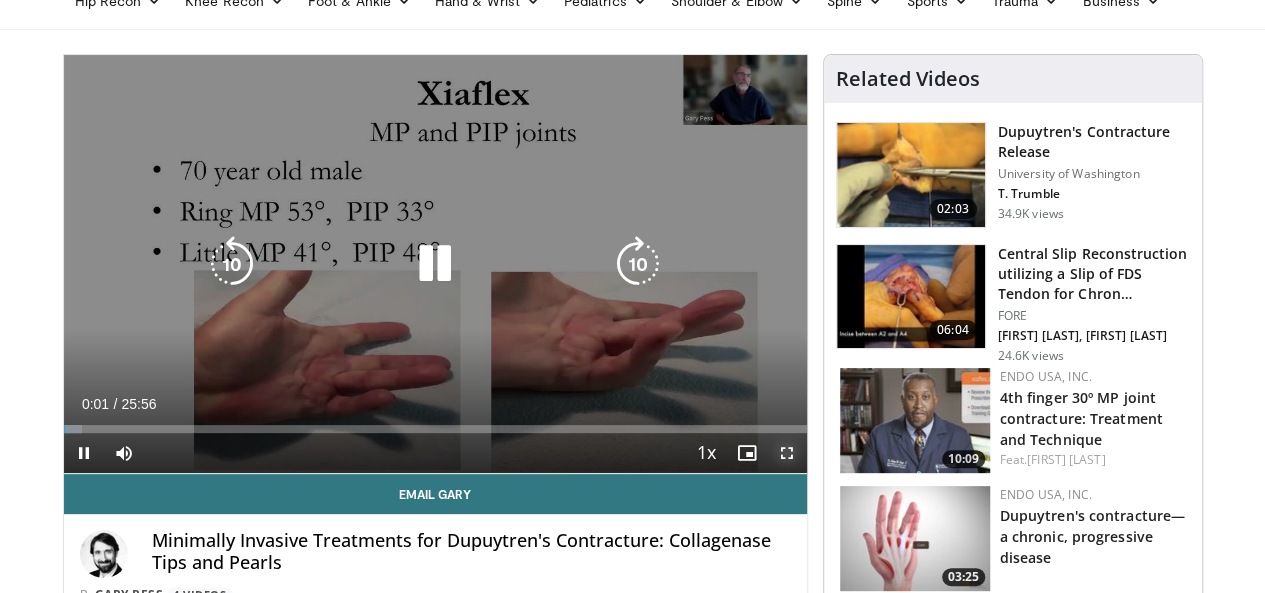 drag, startPoint x: 802, startPoint y: 487, endPoint x: 802, endPoint y: 574, distance: 87 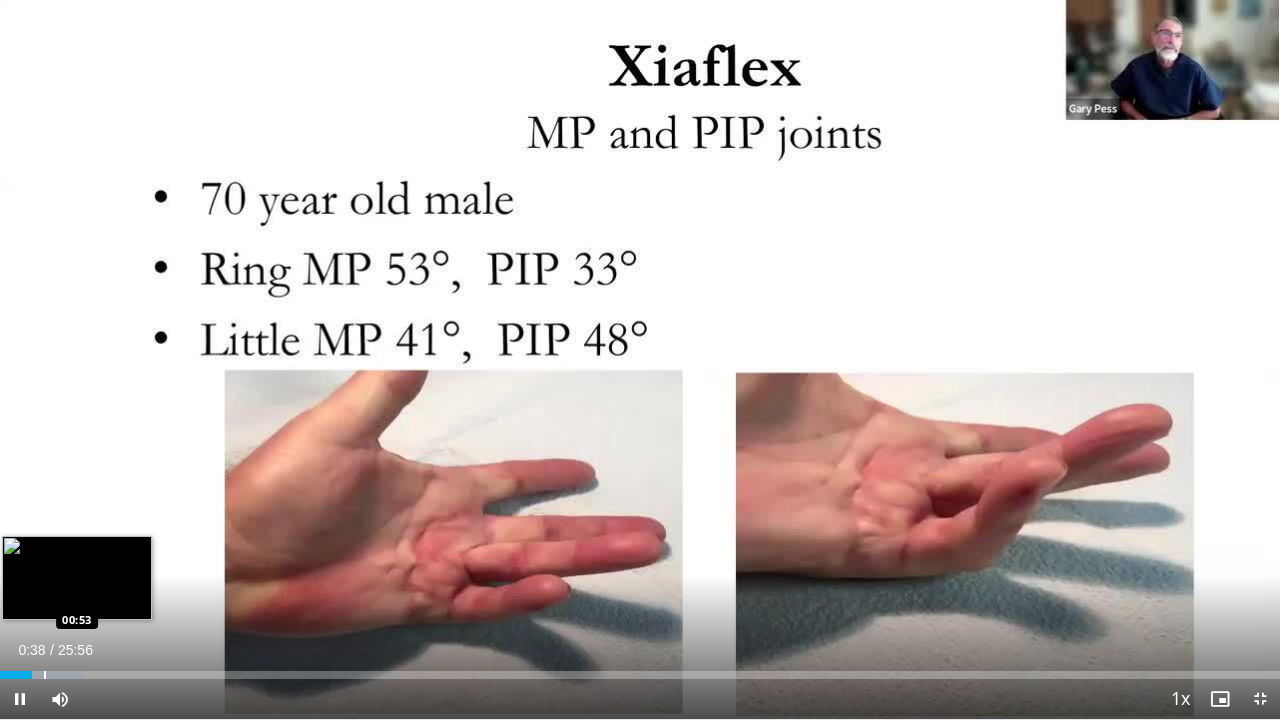 click on "Loaded :  6.37% 00:38 00:53" at bounding box center (640, 669) 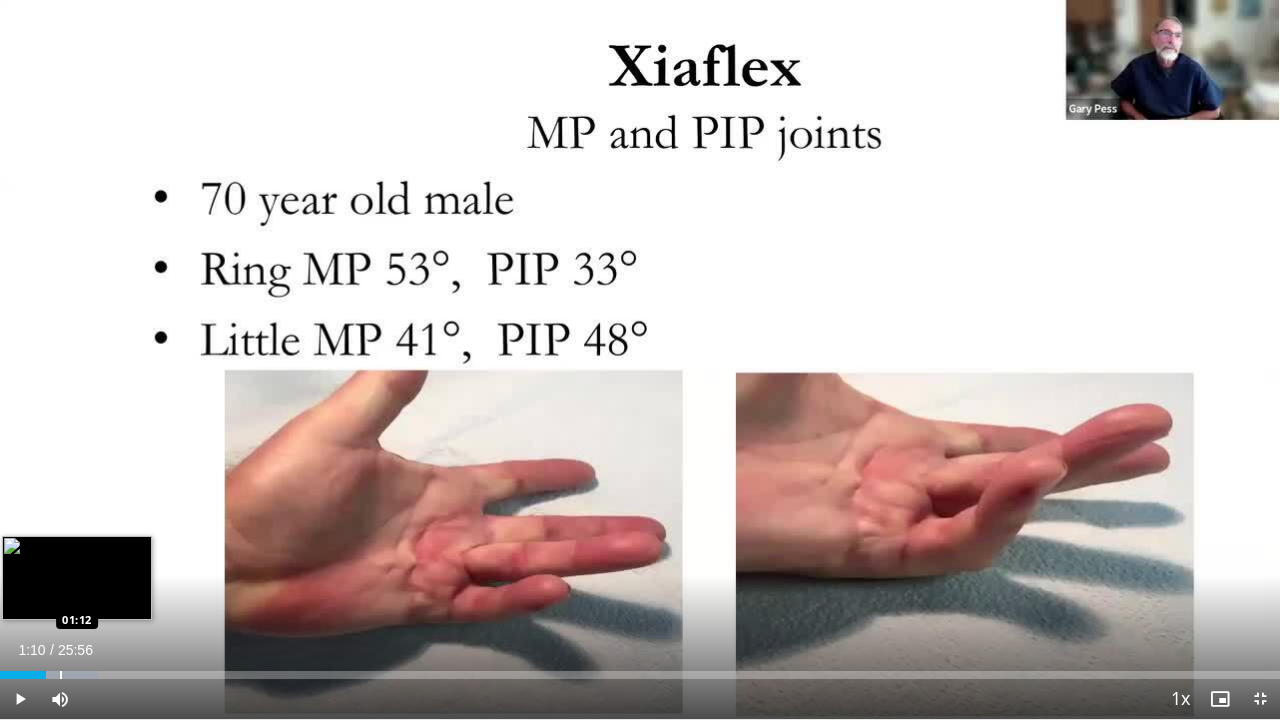 click at bounding box center [58, 675] 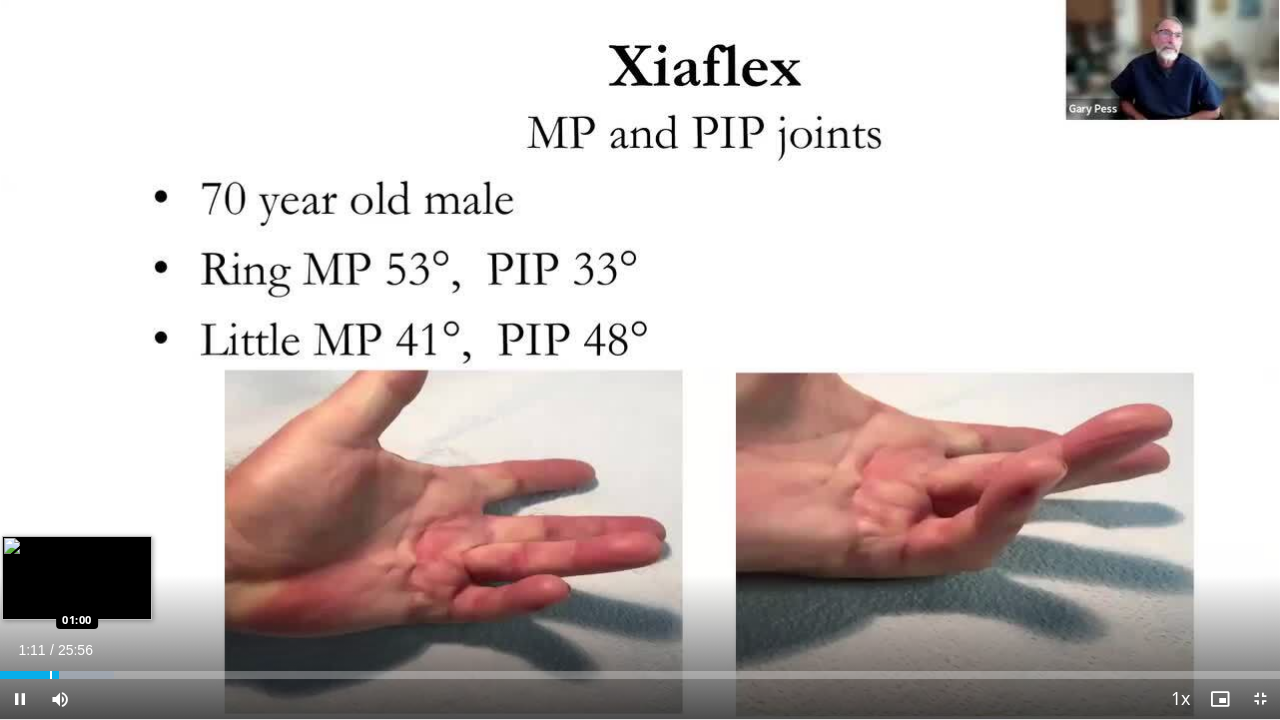 click on "Loaded :  8.92% 01:11 01:00" at bounding box center [640, 669] 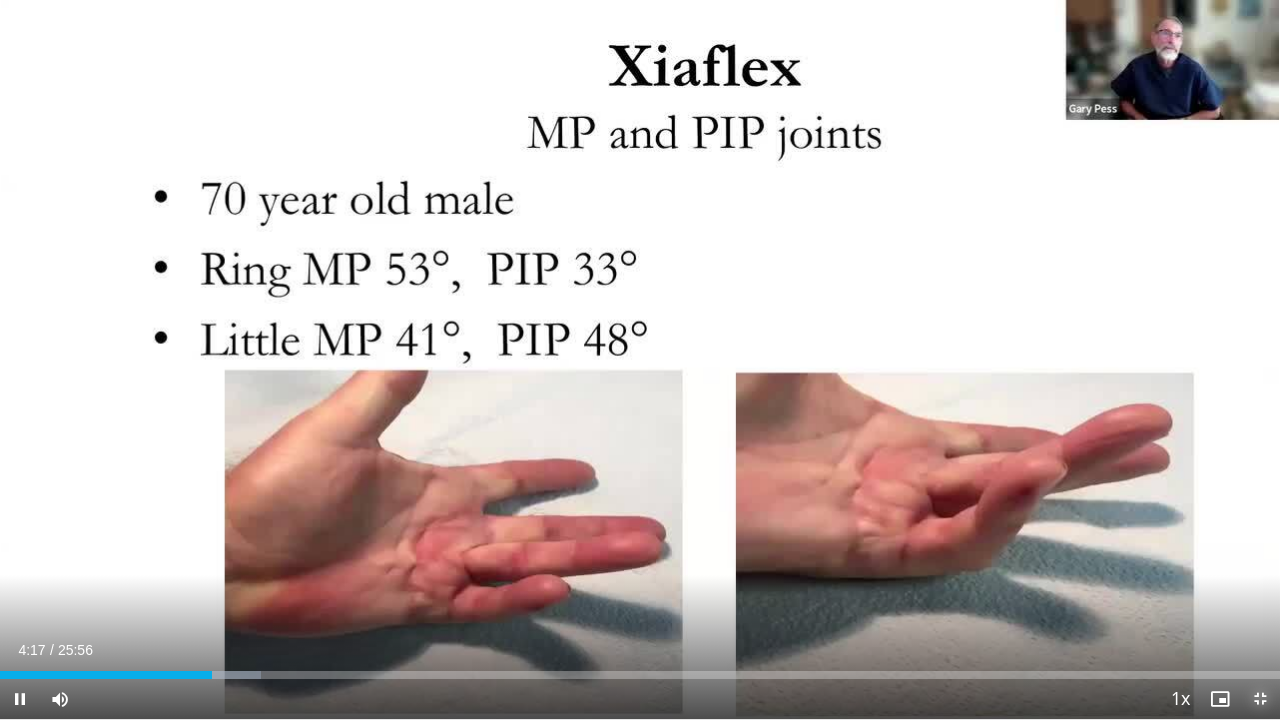 click at bounding box center [1260, 699] 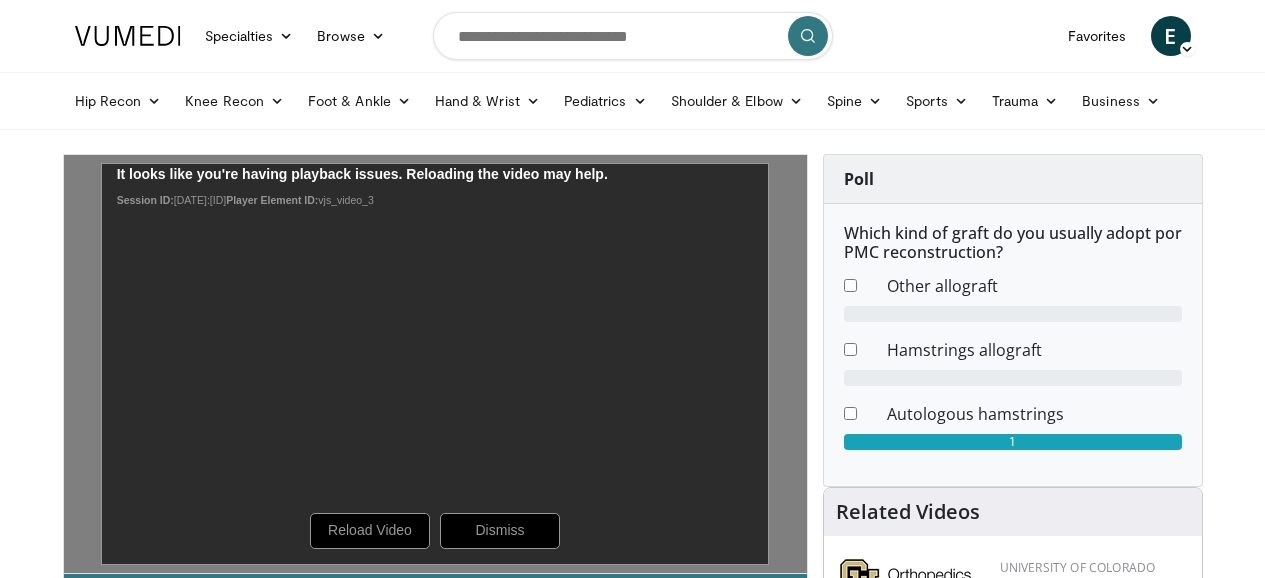 scroll, scrollTop: 0, scrollLeft: 0, axis: both 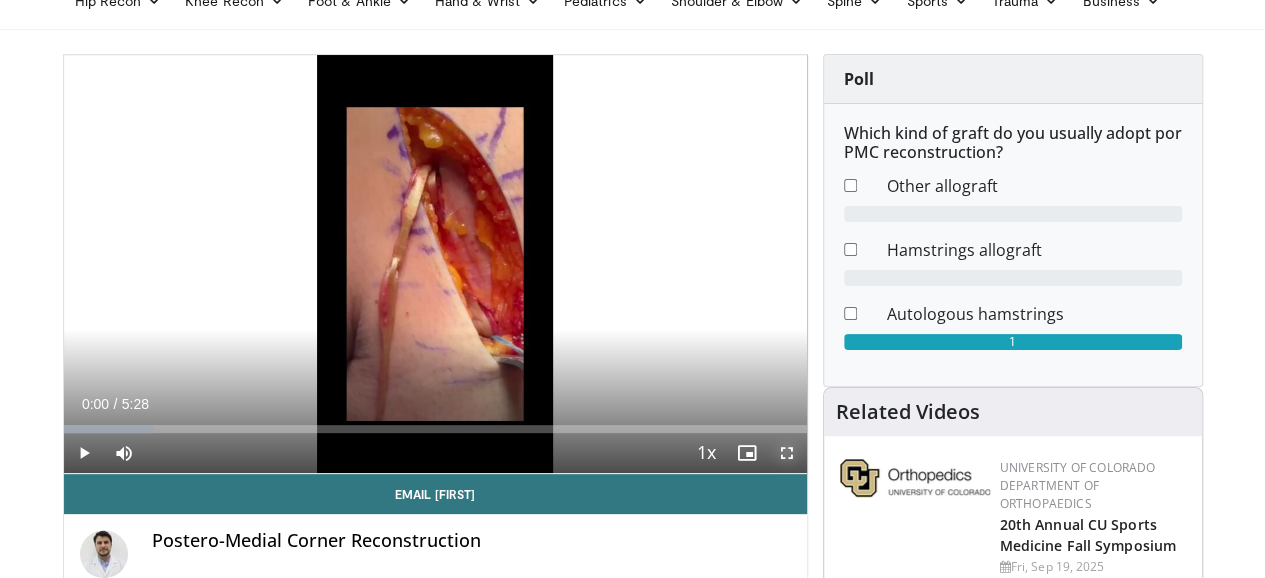 click at bounding box center [787, 453] 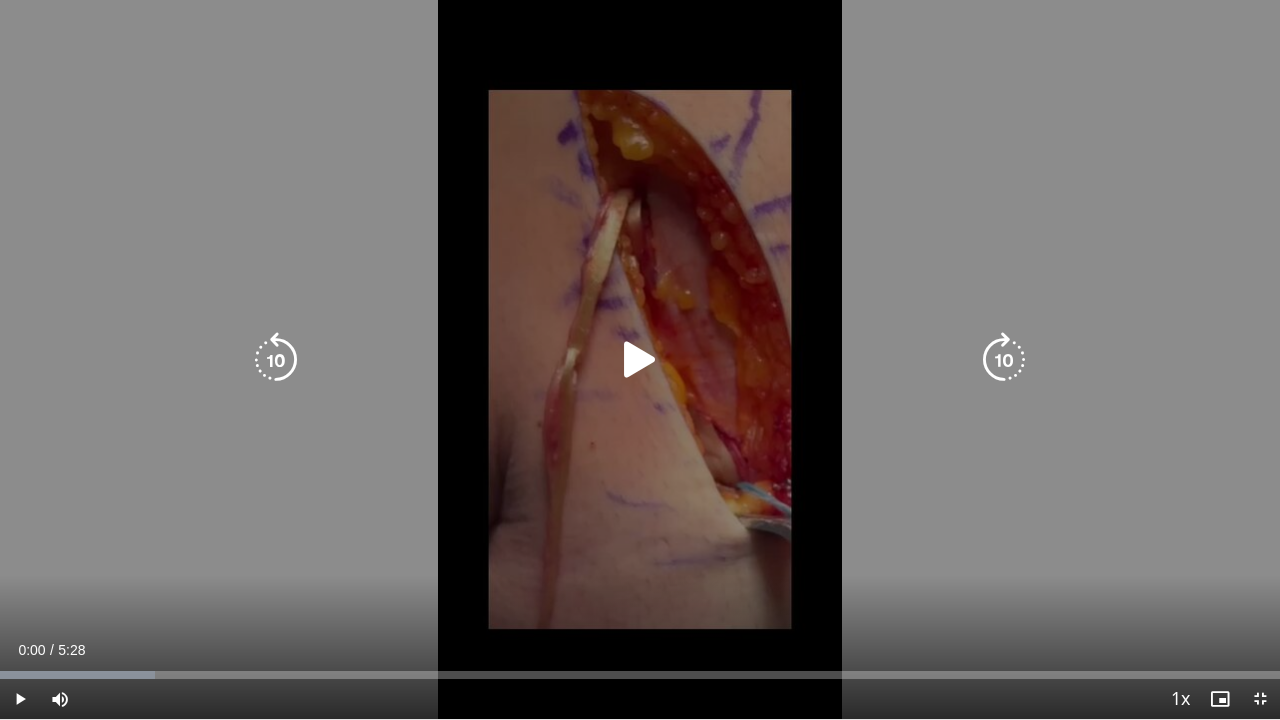 click on "10 seconds
Tap to unmute" at bounding box center [640, 359] 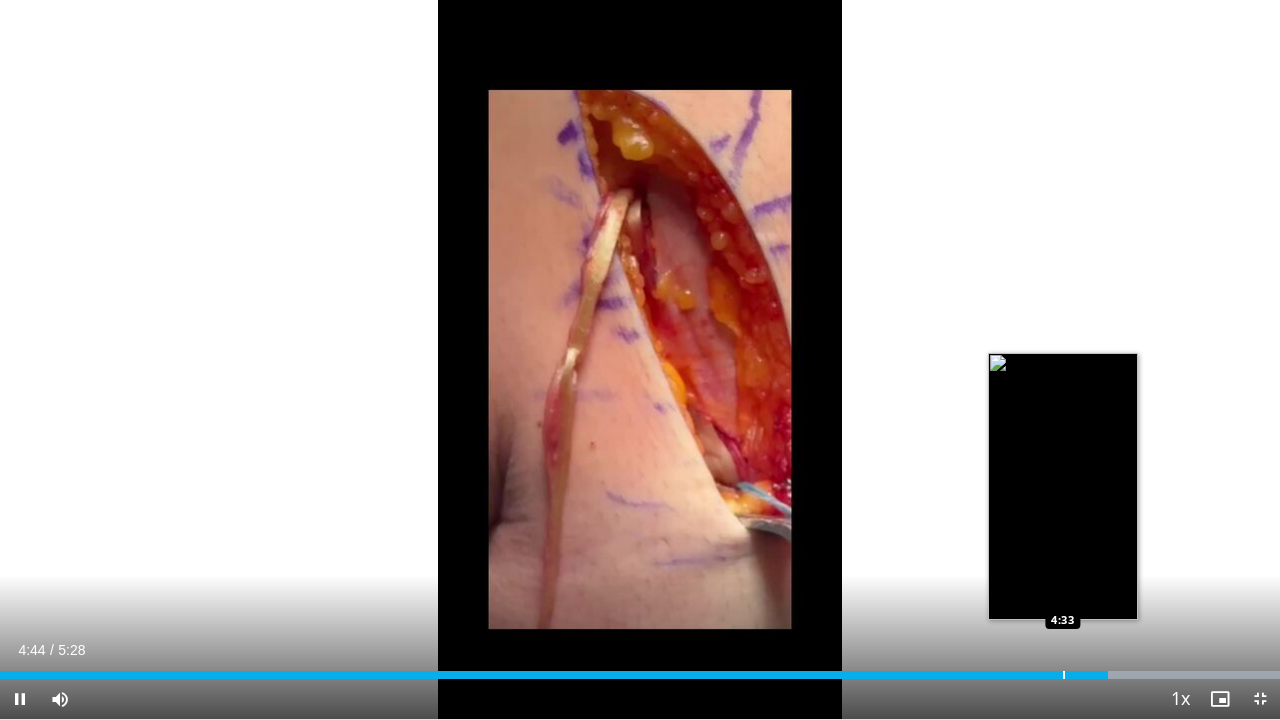 click at bounding box center [1064, 675] 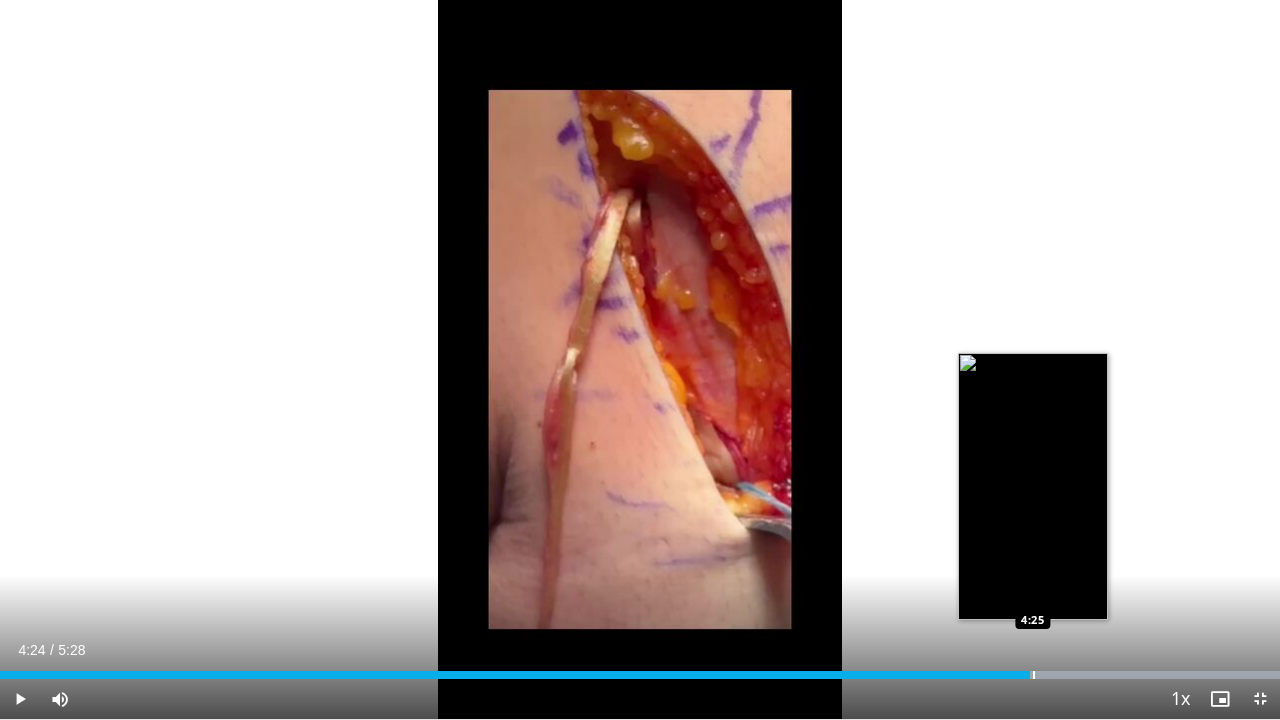 click on "4:33" at bounding box center [515, 675] 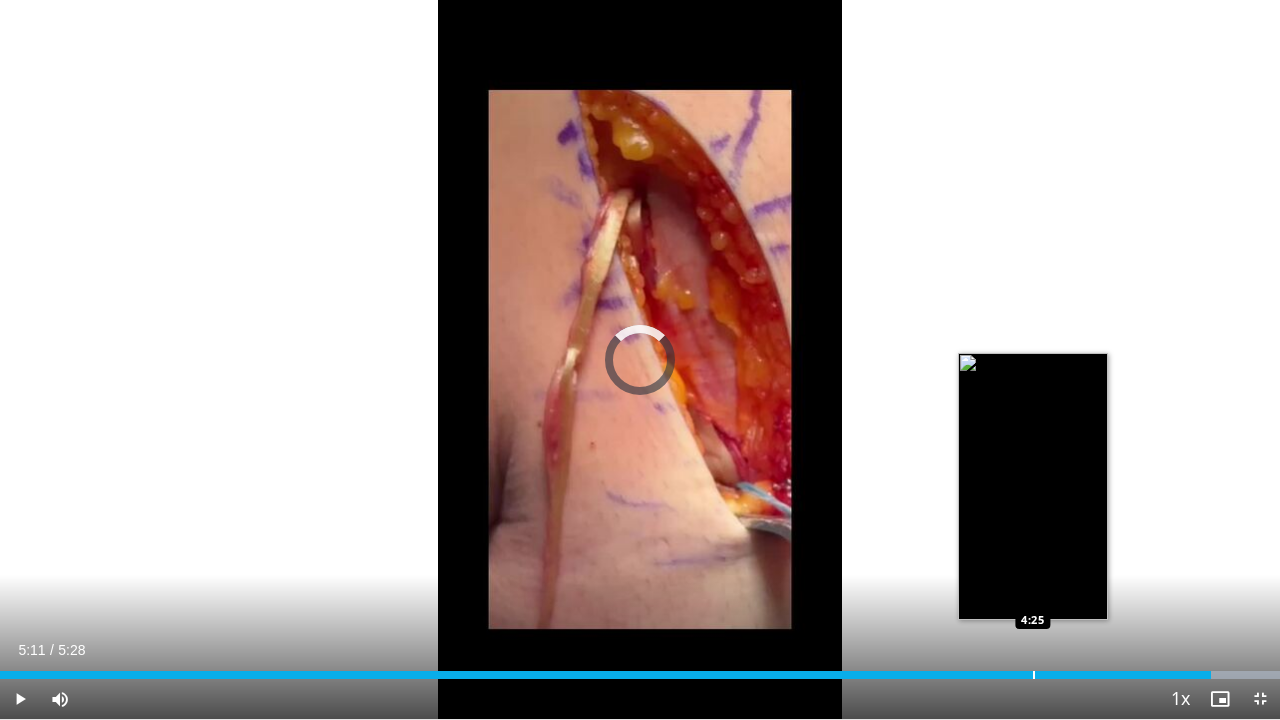 click at bounding box center [1034, 675] 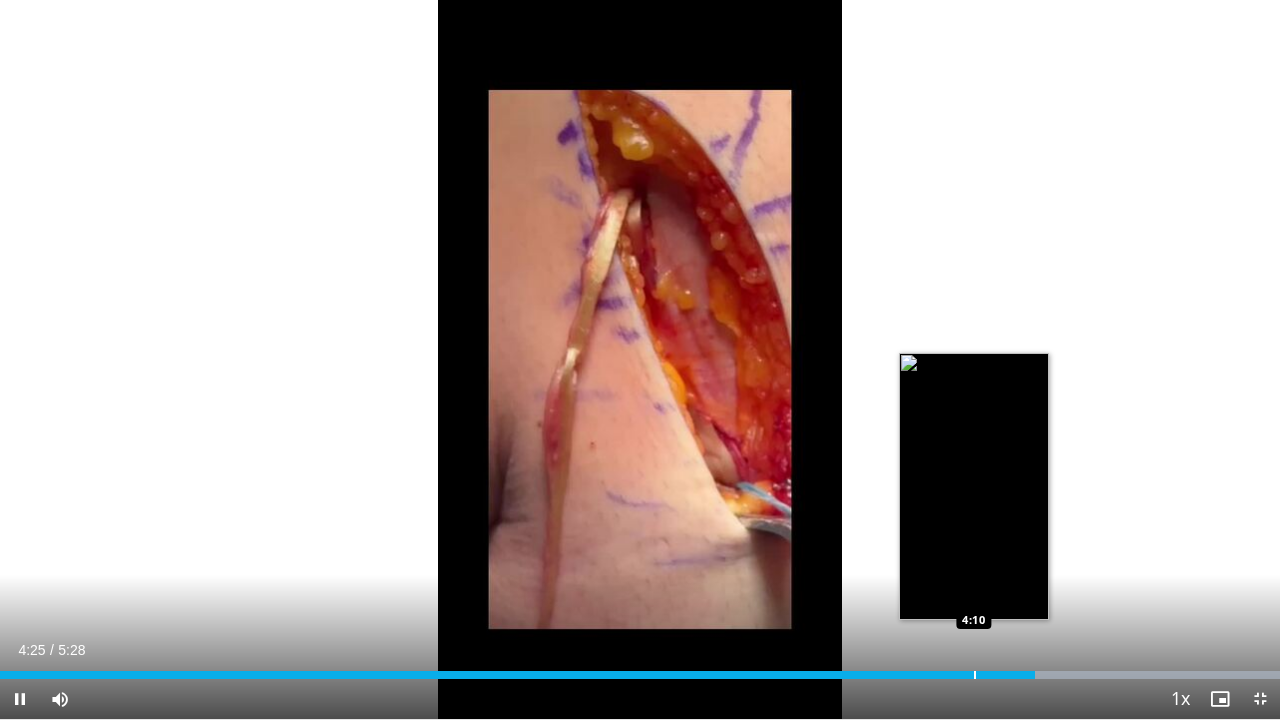 click at bounding box center [975, 675] 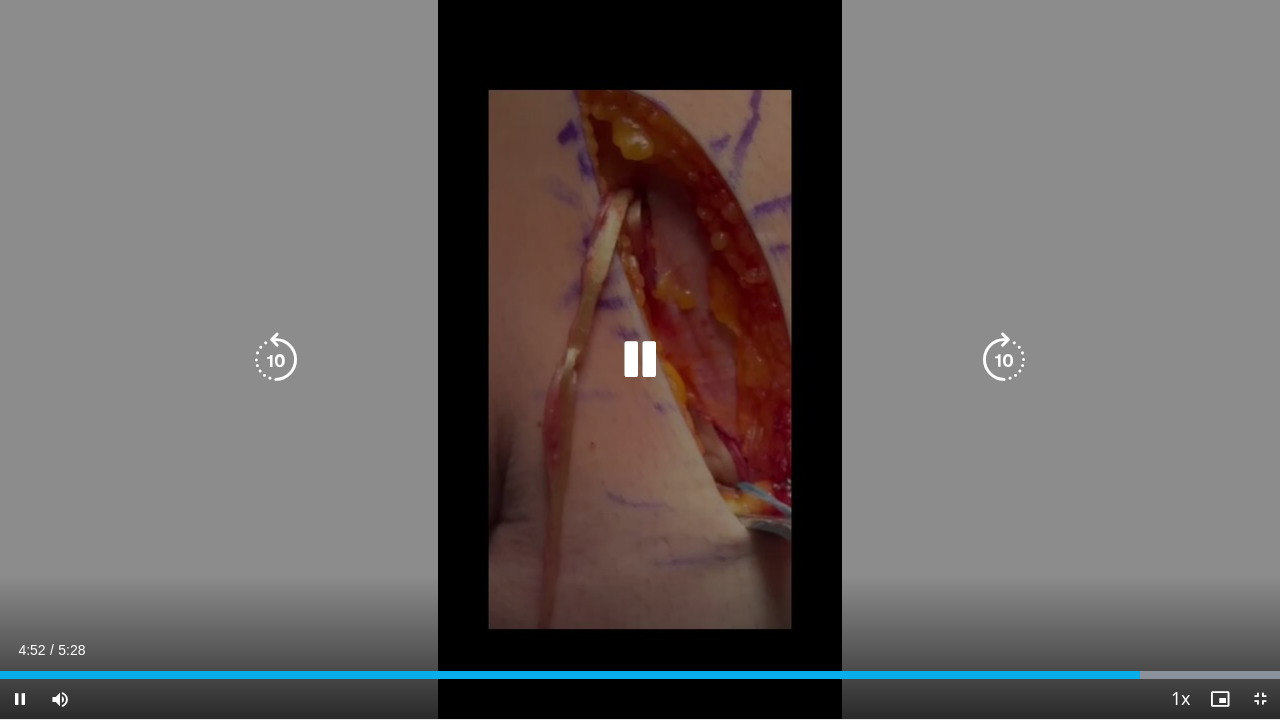 click on "10 seconds
Tap to unmute" at bounding box center [640, 359] 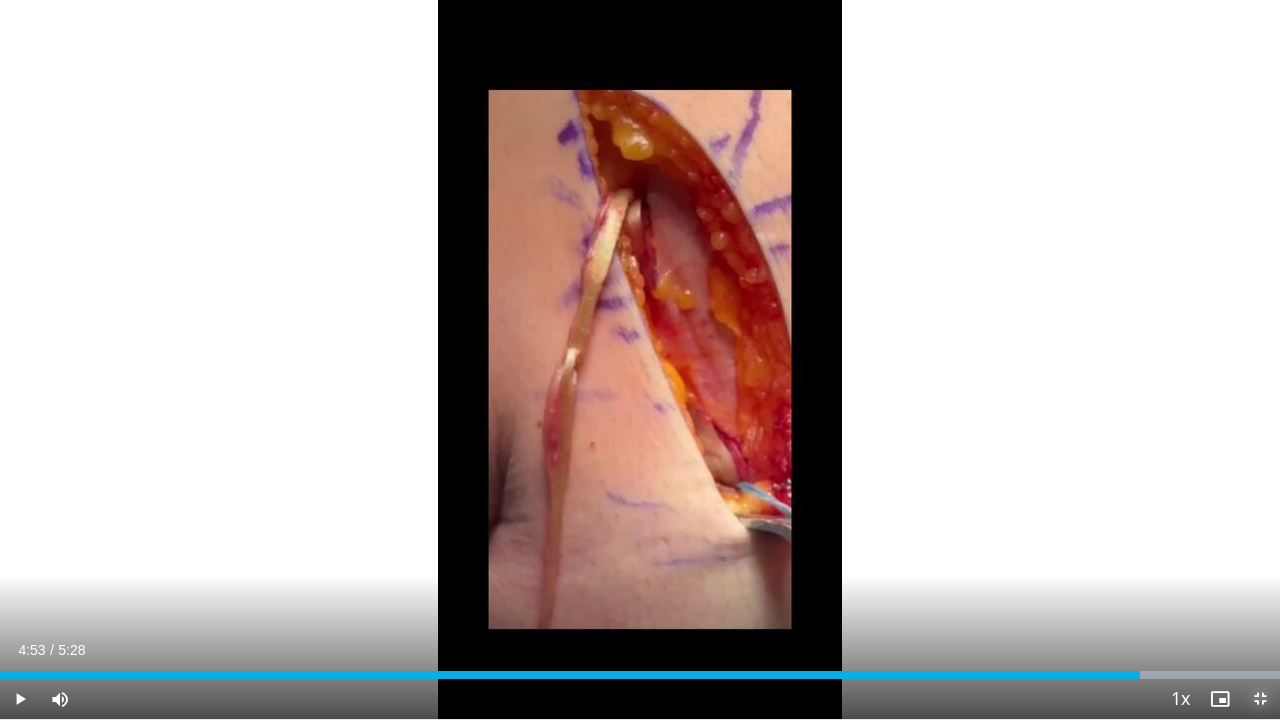 click at bounding box center [1260, 699] 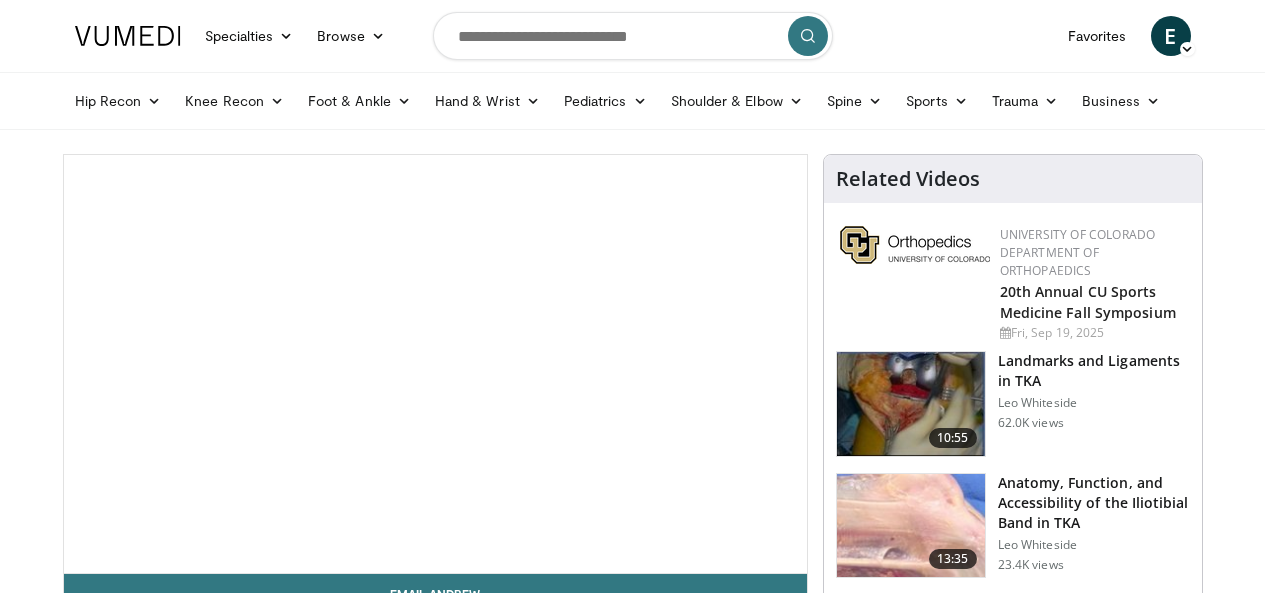 scroll, scrollTop: 0, scrollLeft: 0, axis: both 